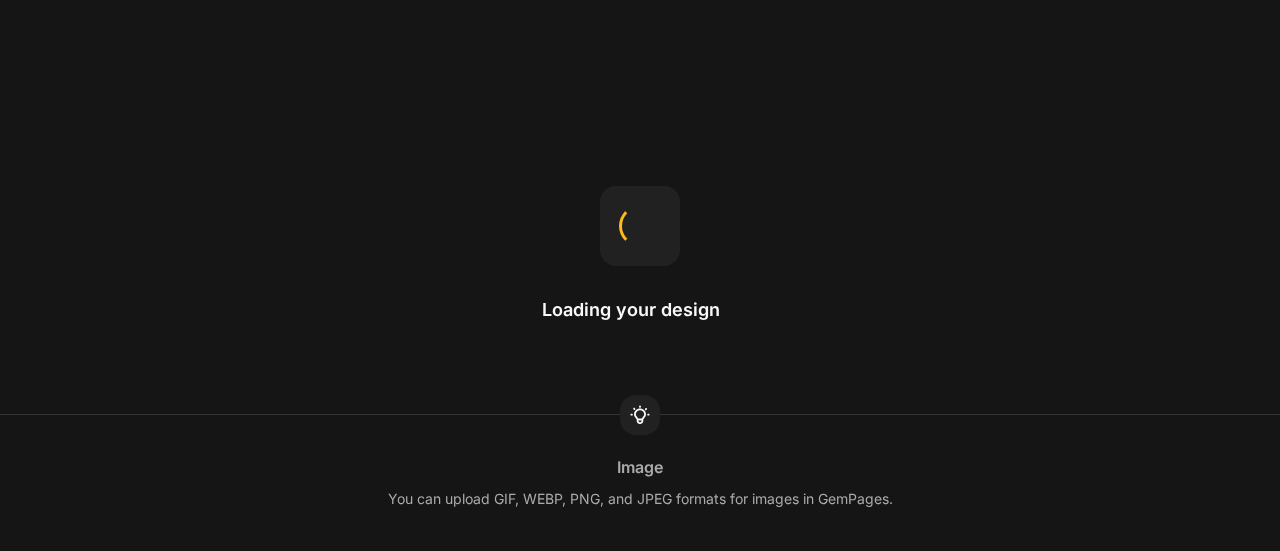 scroll, scrollTop: 0, scrollLeft: 0, axis: both 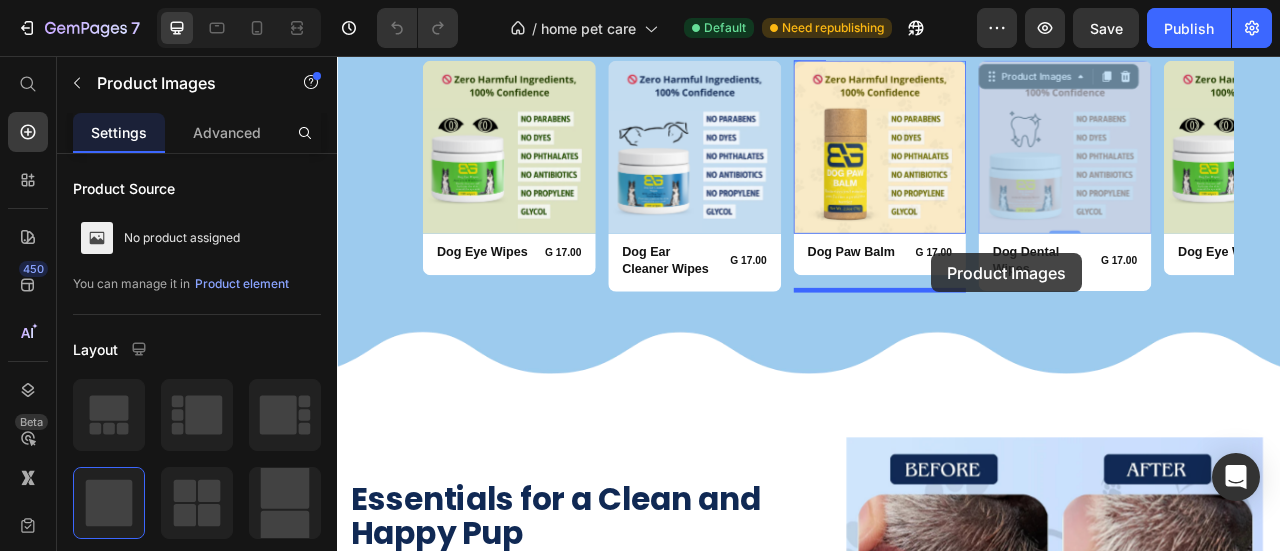 drag, startPoint x: 1156, startPoint y: 308, endPoint x: 1092, endPoint y: 303, distance: 64.195015 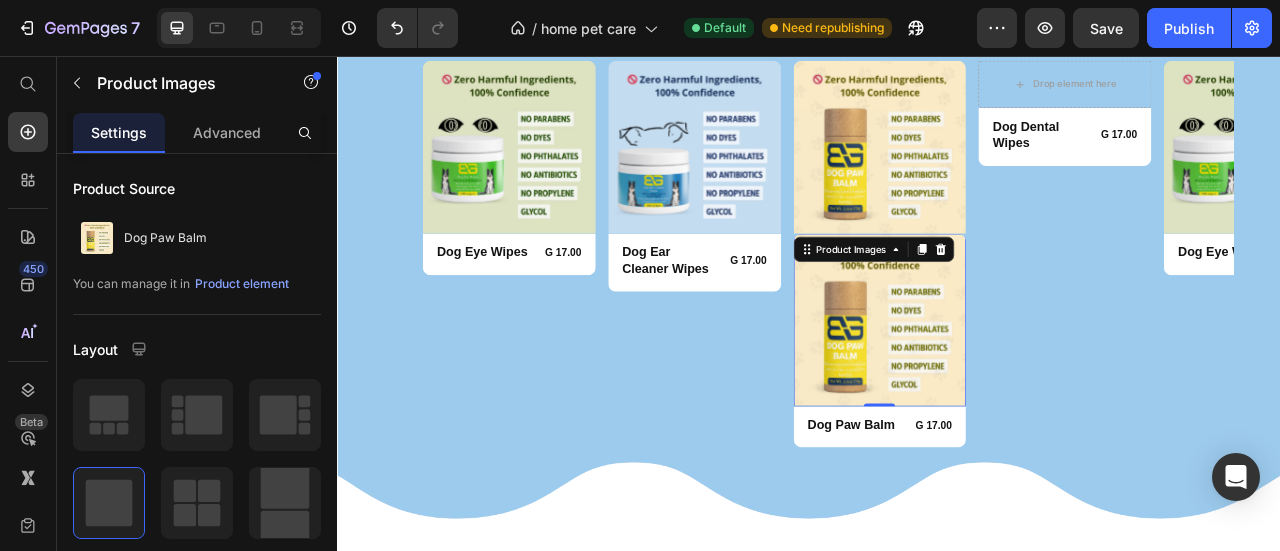 click 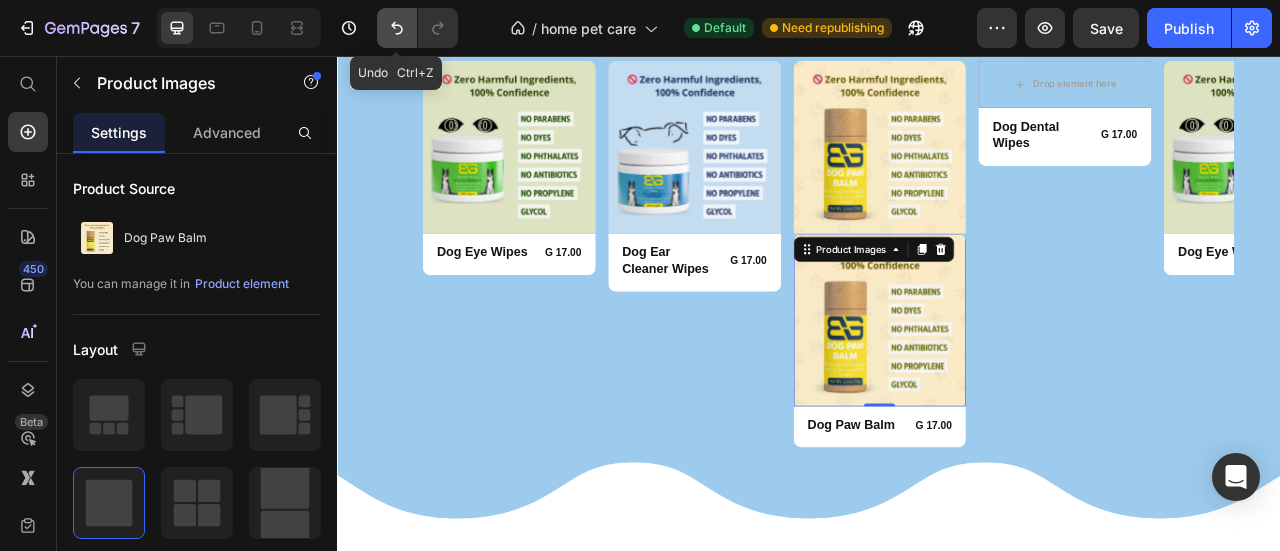 click 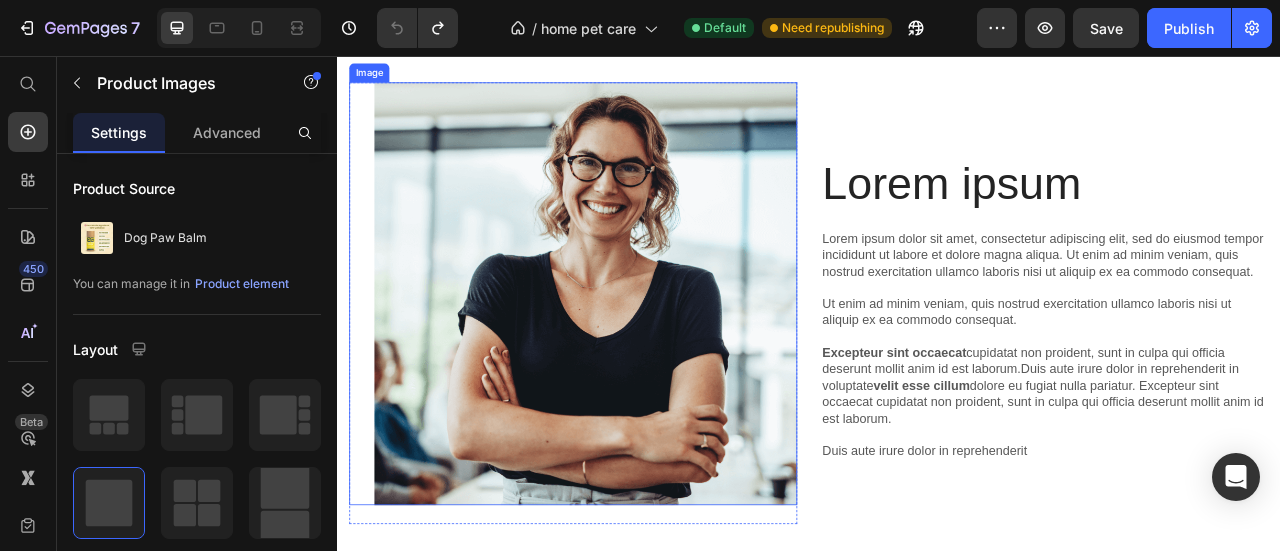 scroll, scrollTop: 3500, scrollLeft: 0, axis: vertical 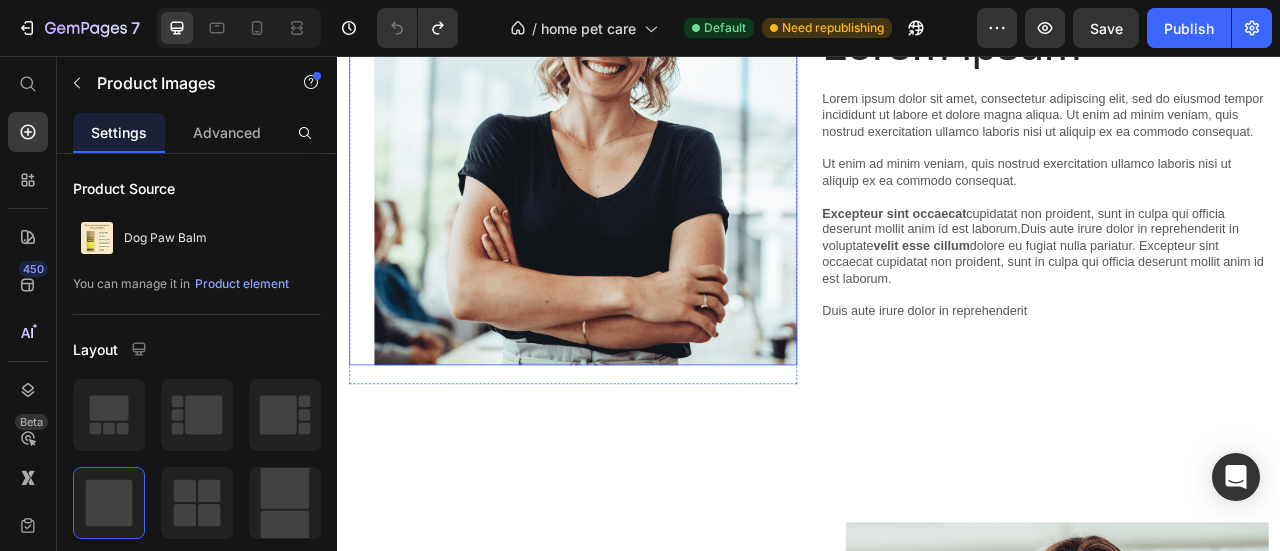 click at bounding box center (637, 180) 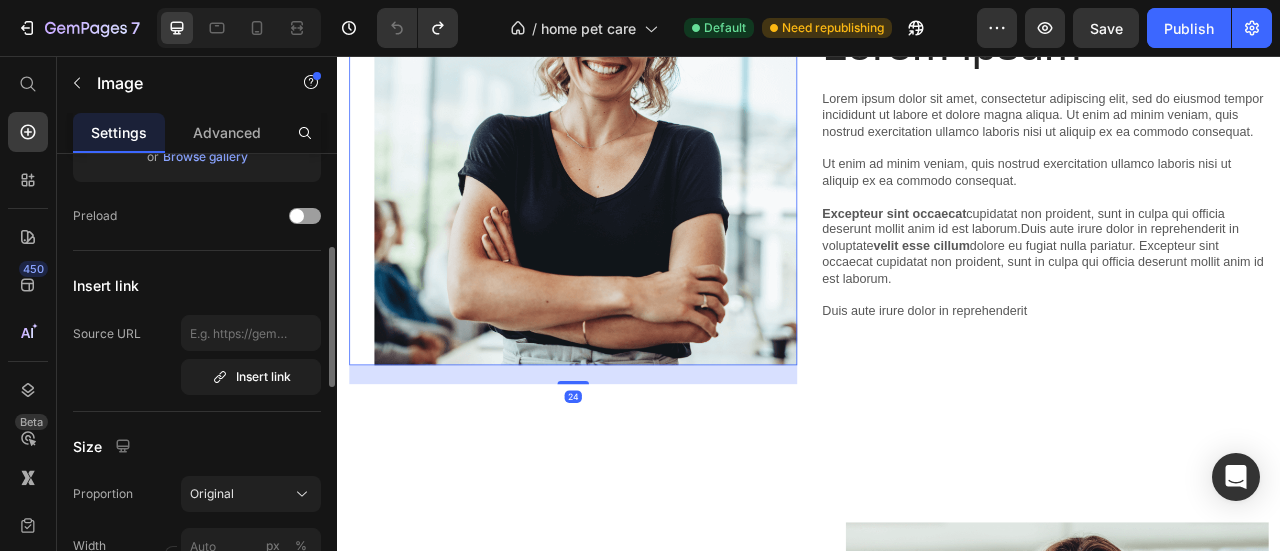 scroll, scrollTop: 500, scrollLeft: 0, axis: vertical 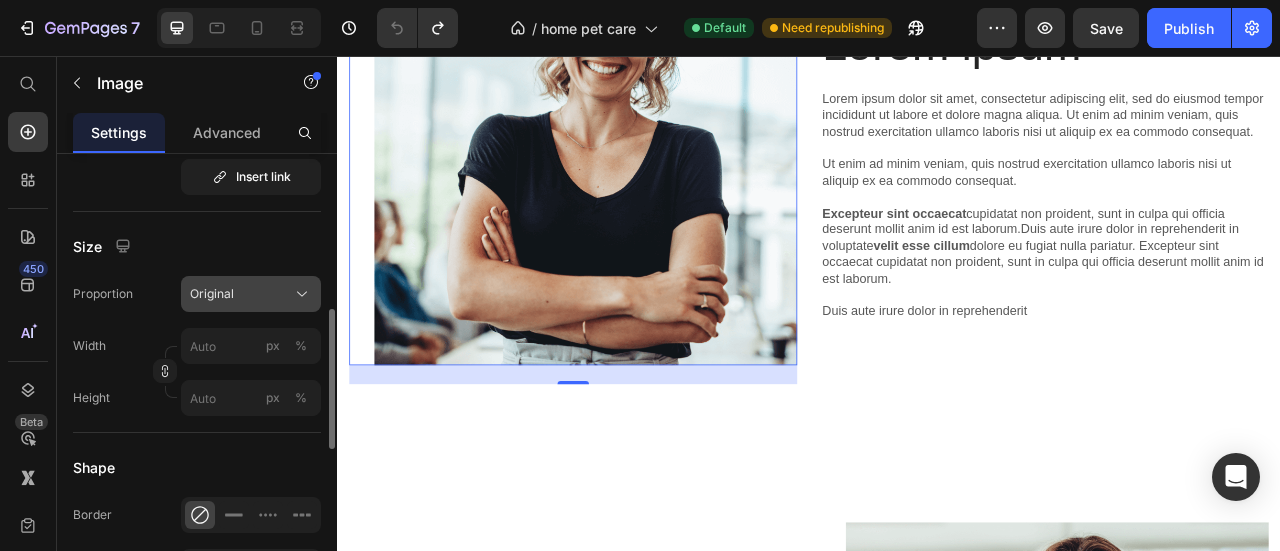 click on "Original" 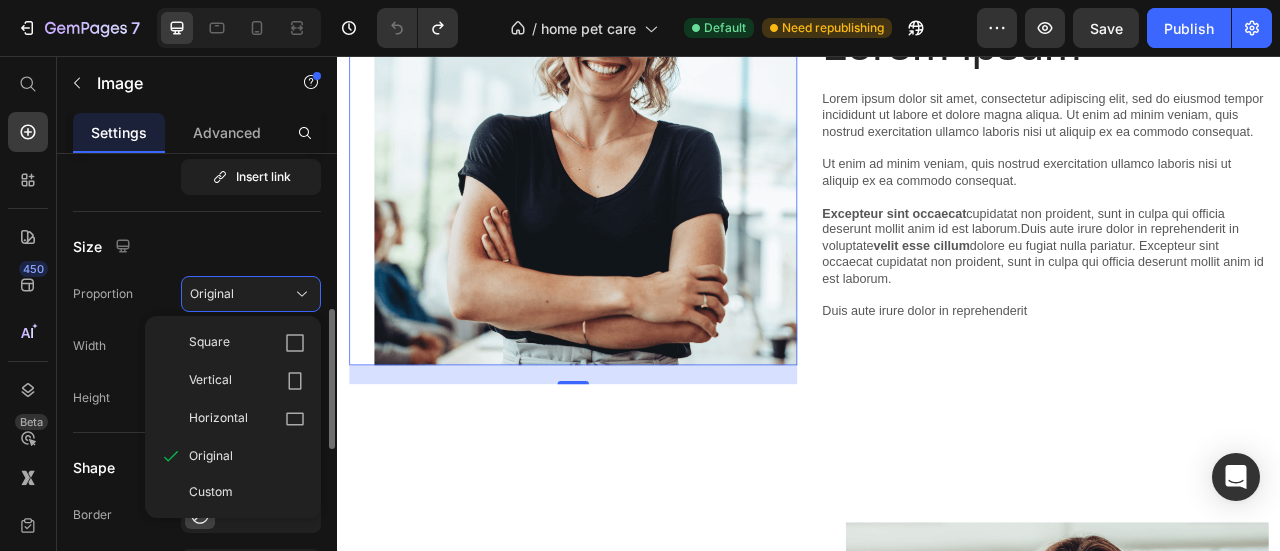click on "Size" at bounding box center (197, 246) 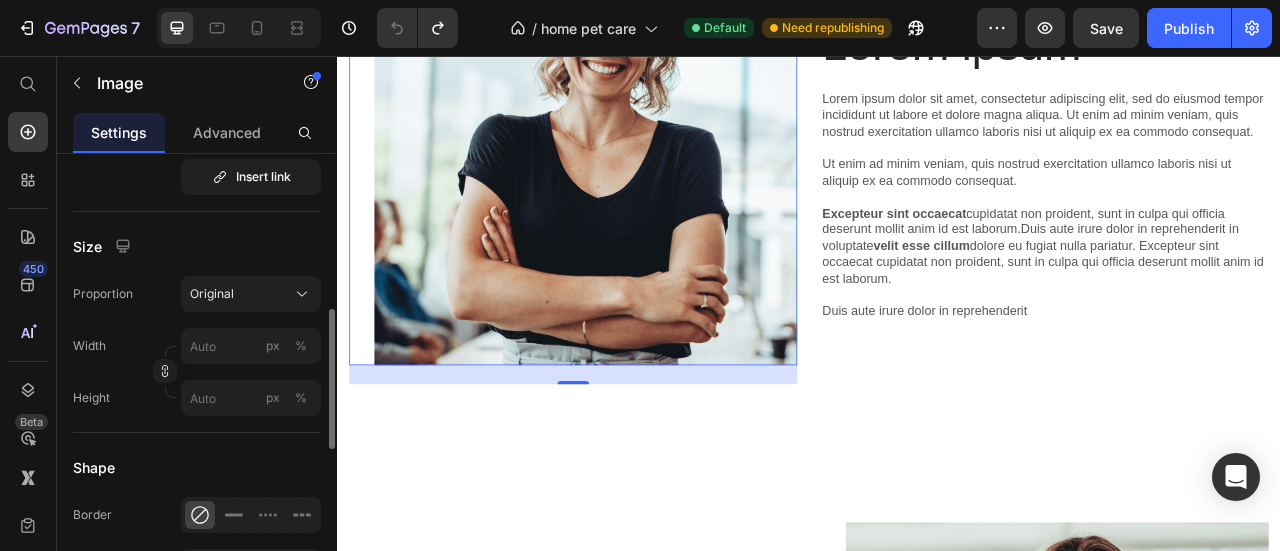 click on "Width px % Height px %" 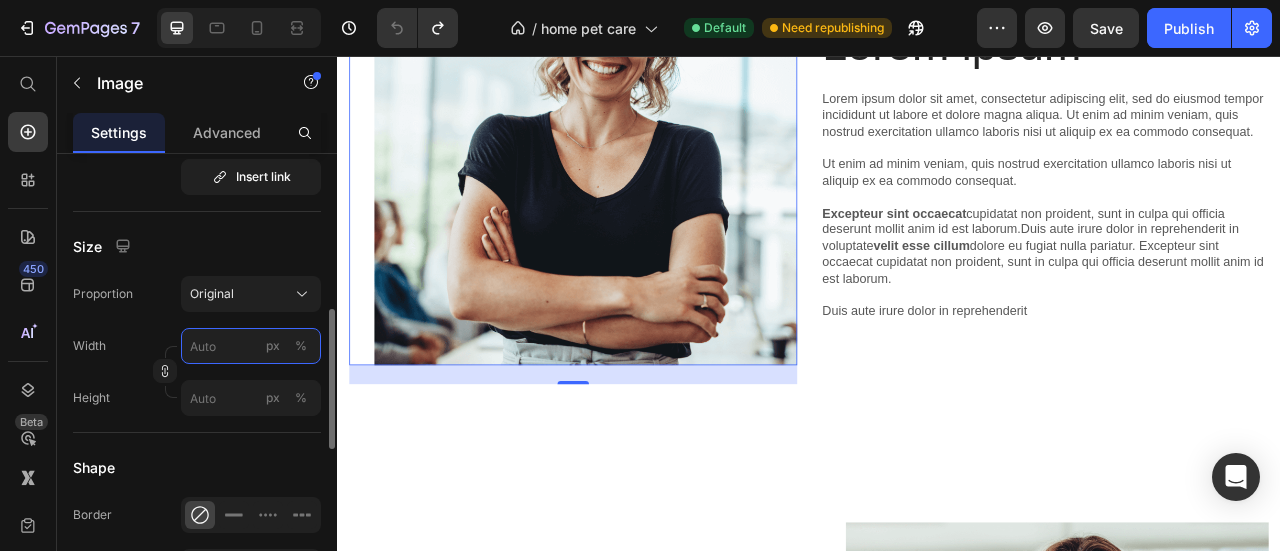 click on "px %" at bounding box center [251, 346] 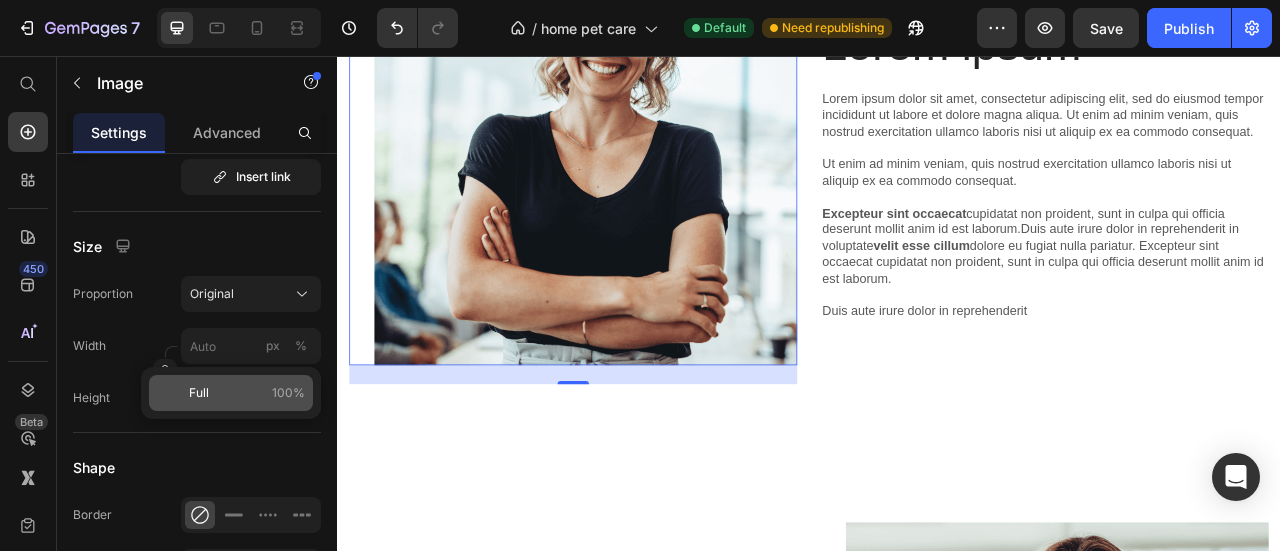 click on "Full" at bounding box center [199, 393] 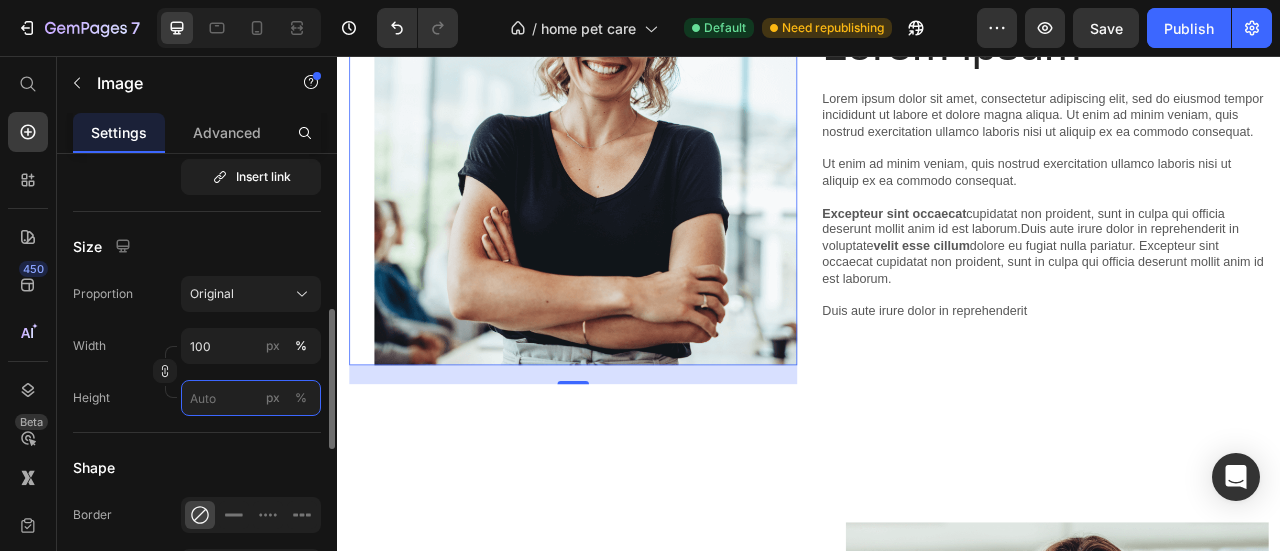 click on "px %" at bounding box center [251, 398] 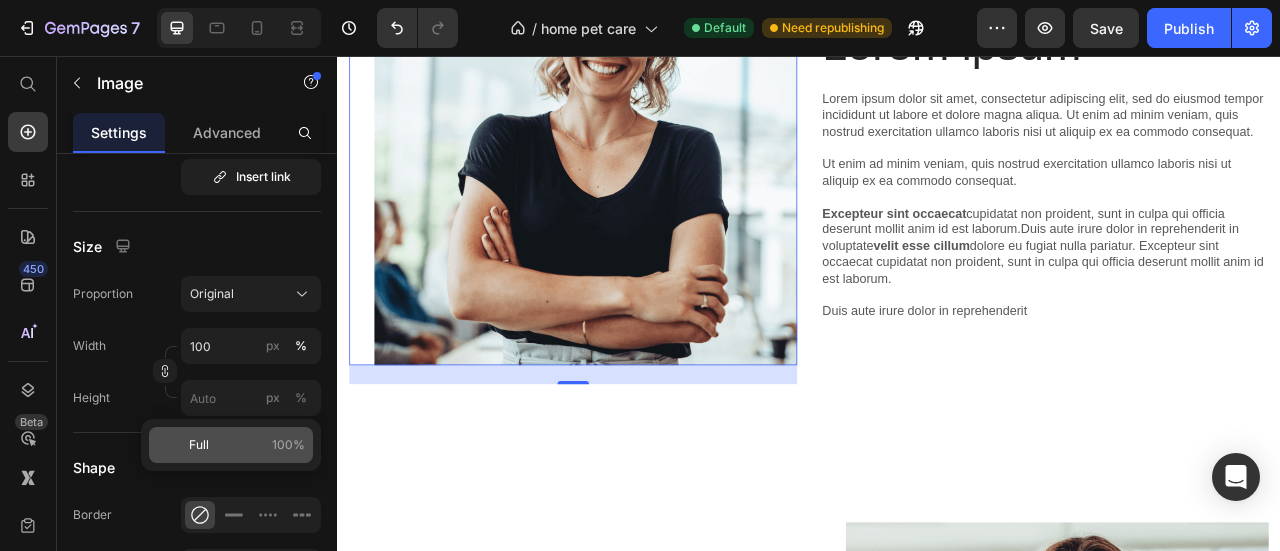 click on "Full 100%" at bounding box center (247, 445) 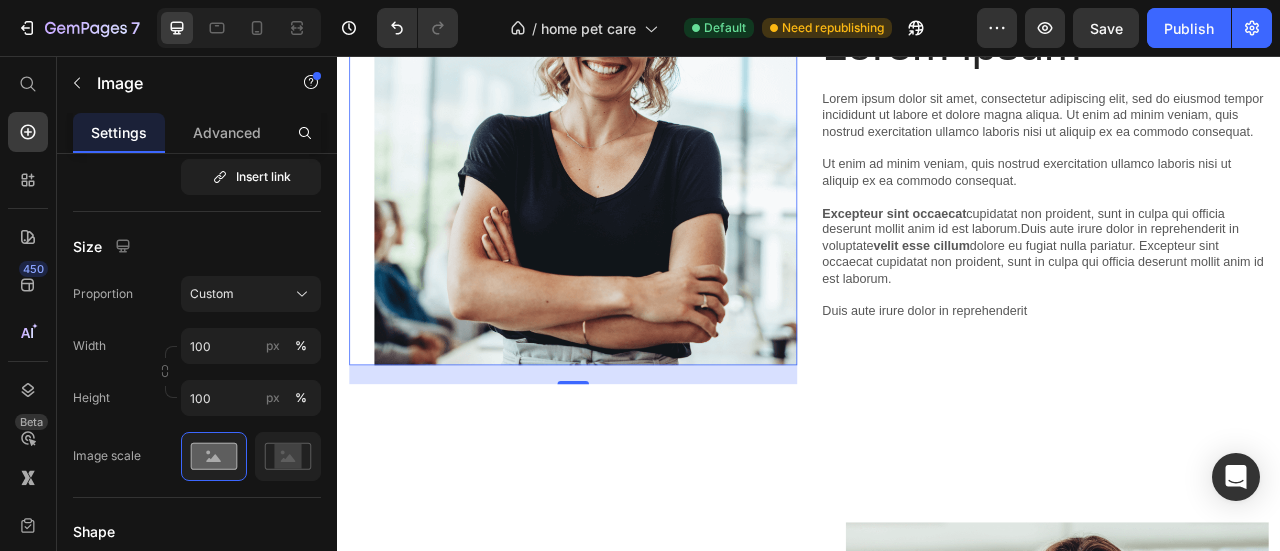 click at bounding box center [637, 180] 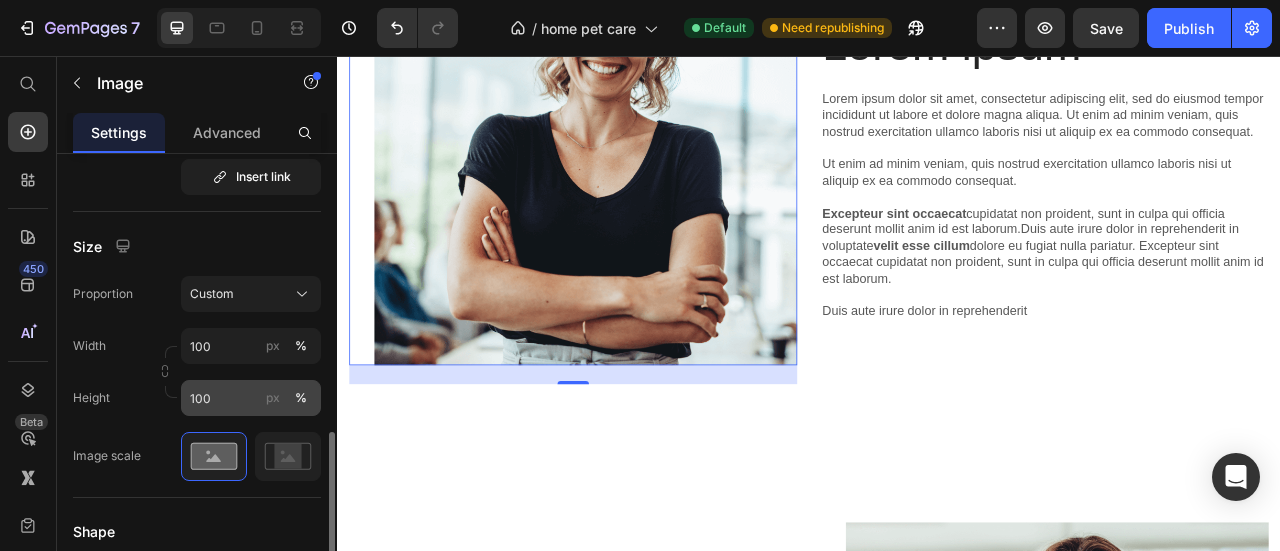 scroll, scrollTop: 700, scrollLeft: 0, axis: vertical 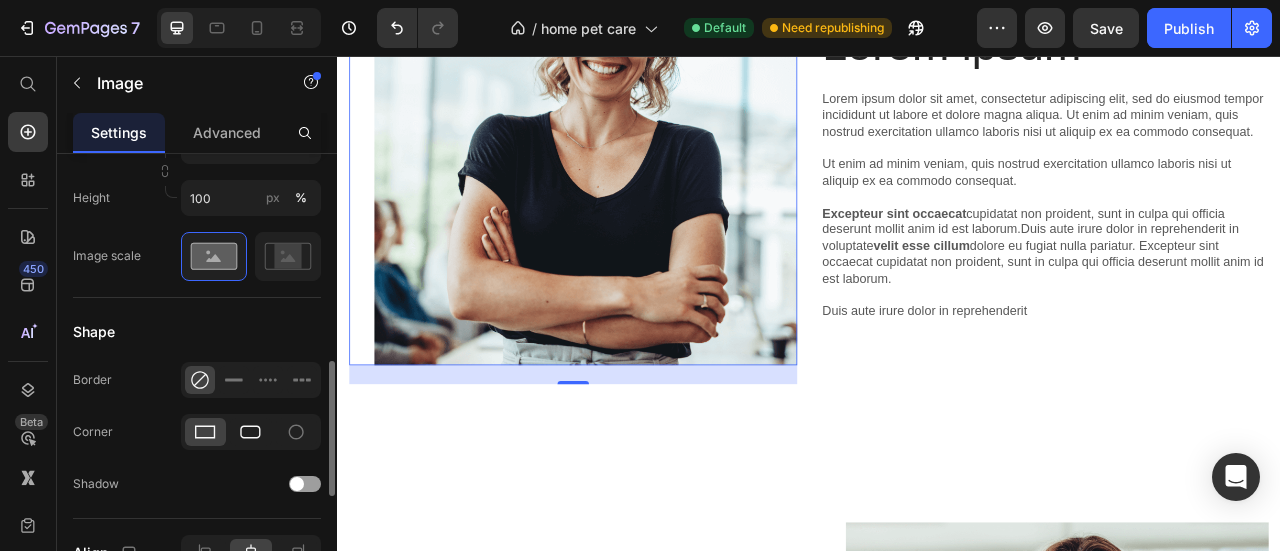 click 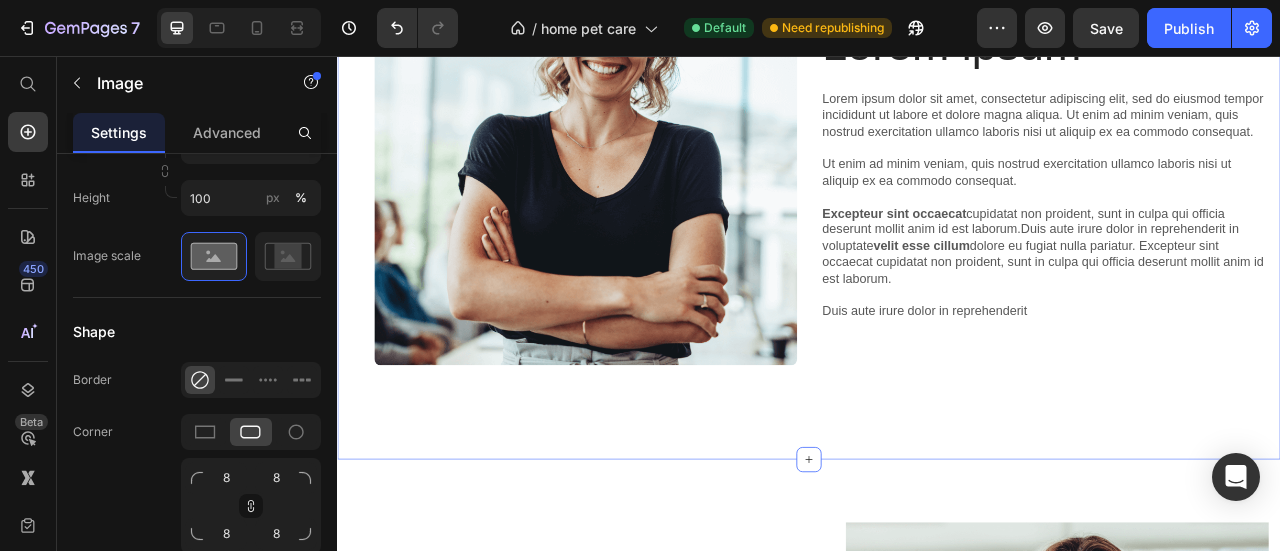 click on "Image Row Lorem ipsum Heading Lorem ipsum dolor sit amet, consectetur adipiscing elit, sed do eiusmod tempor incididunt ut labore et dolore magna aliqua. Ut enim ad minim veniam, quis nostrud exercitation ullamco laboris nisi ut aliquip ex ea commodo consequat. Ut enim ad minim veniam, quis nostrud exercitation ullamco laboris nisi ut aliquip ex ea commodo consequat. Excepteur sint occaecat  cupidatat non proident, sunt in culpa qui officia deserunt mollit anim id est laborum.Duis aute irure dolor in reprehenderit in voluptate  velit esse cillum  dolore eu fugiat nulla pariatur. Excepteur sint occaecat cupidatat non proident, sunt in culpa qui officia deserunt mollit anim id est laborum. Duis aute irure dolor in reprehenderit Text Block Row Section 8   You can create reusable sections Create Theme Section AI Content Write with GemAI What would you like to describe here? Tone and Voice Persuasive Product Getting products... Show more Generate" at bounding box center (937, 200) 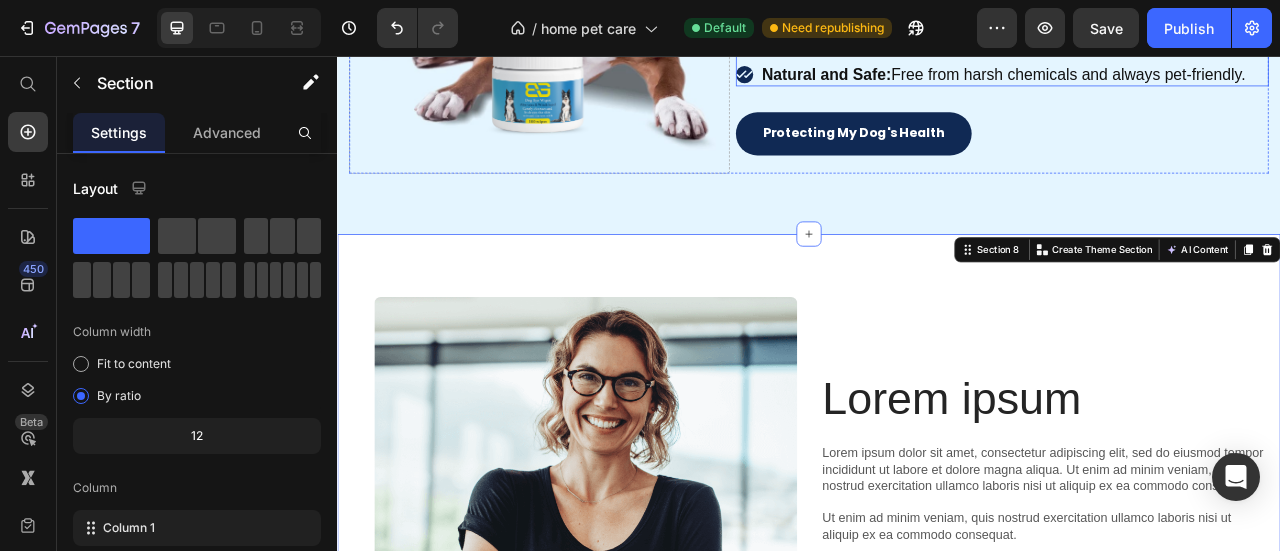 scroll, scrollTop: 3300, scrollLeft: 0, axis: vertical 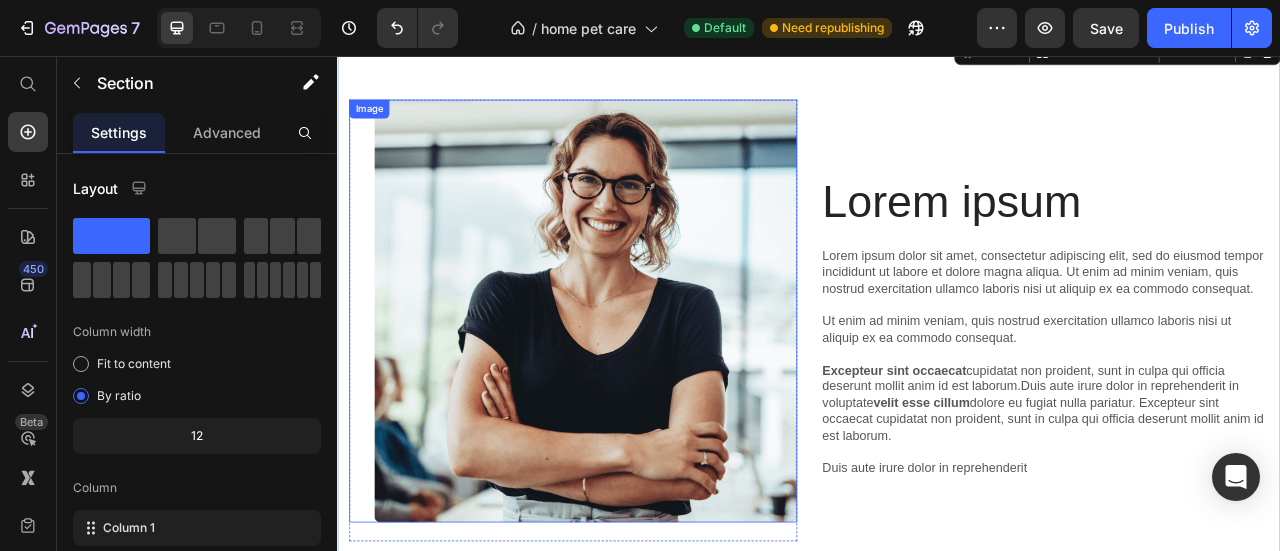 click at bounding box center (637, 380) 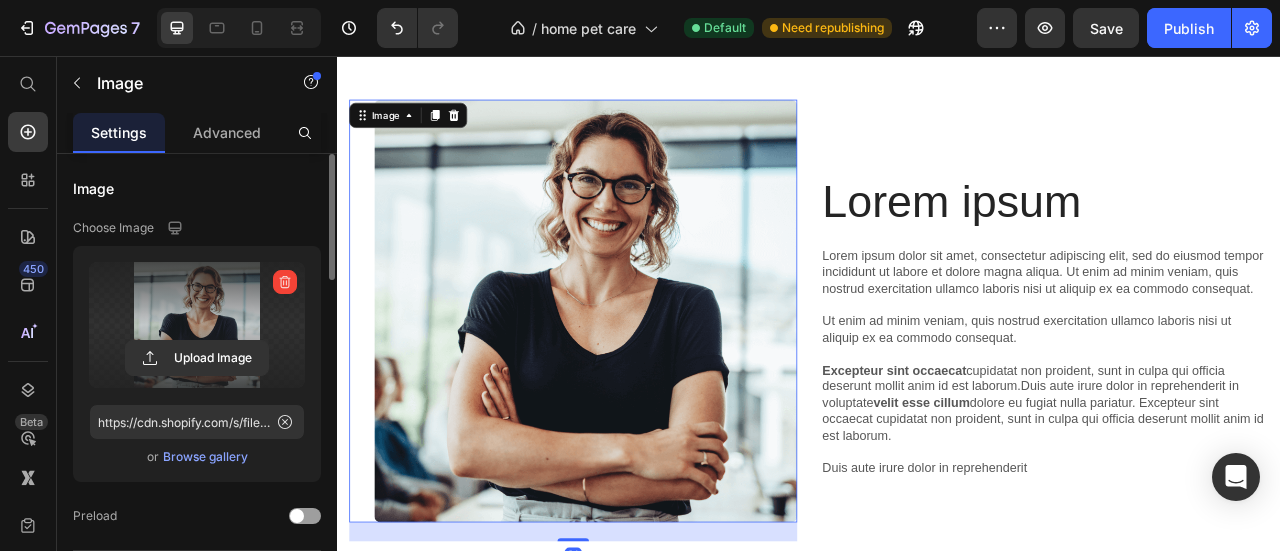 click at bounding box center (197, 325) 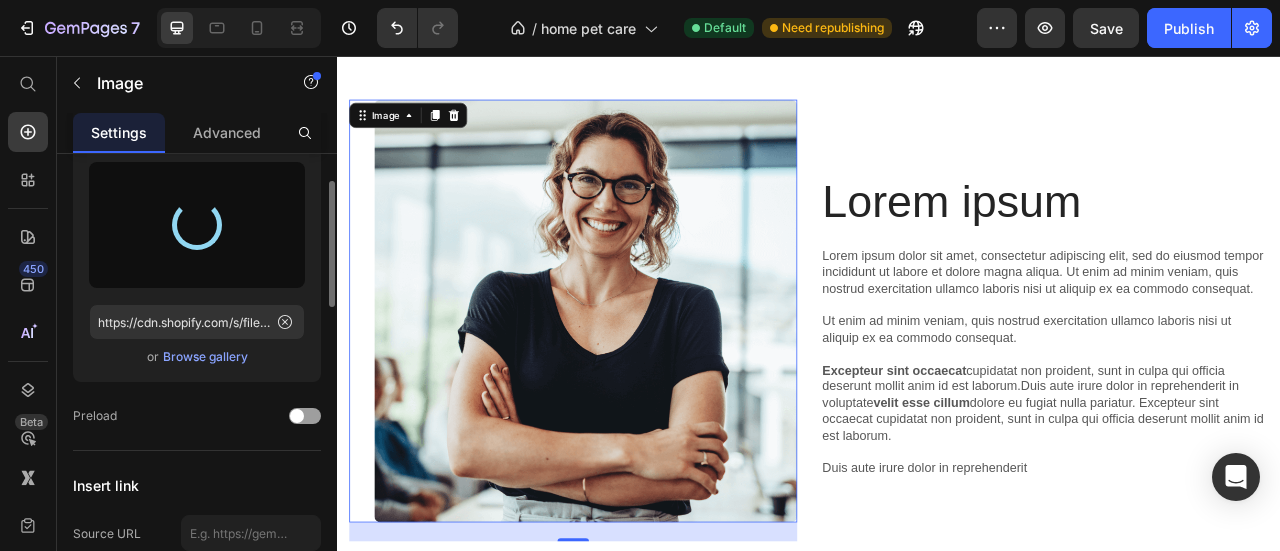 scroll, scrollTop: 200, scrollLeft: 0, axis: vertical 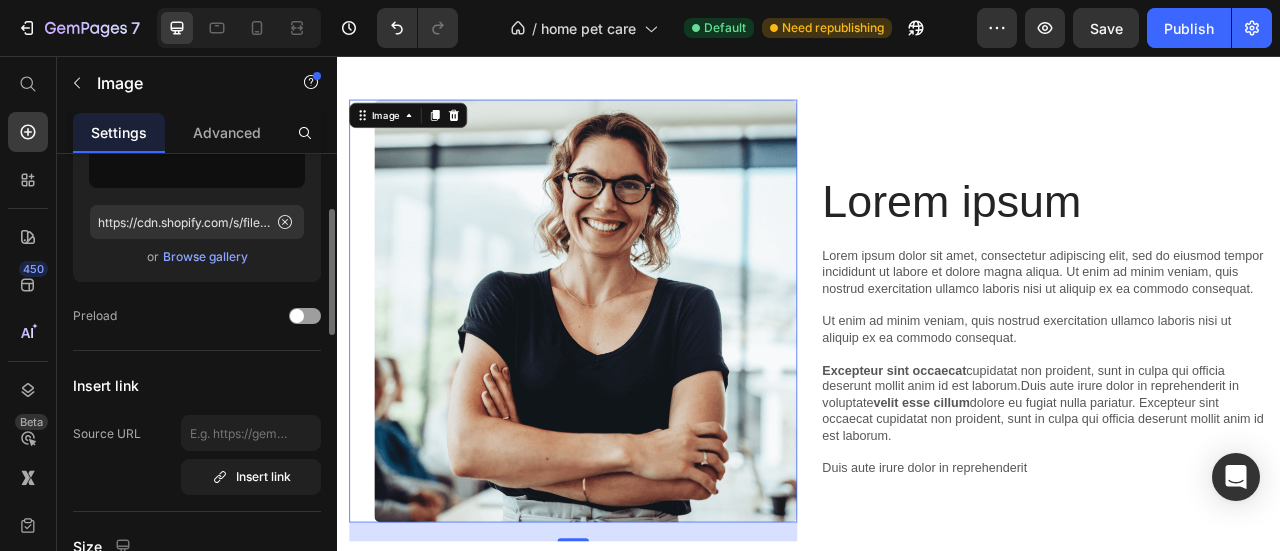 type on "https://cdn.shopify.com/s/files/1/0654/9199/2782/files/gempages_574589182991664240-0b1ade10-8e20-4b89-a8b7-0fadba7d75a4.jpg" 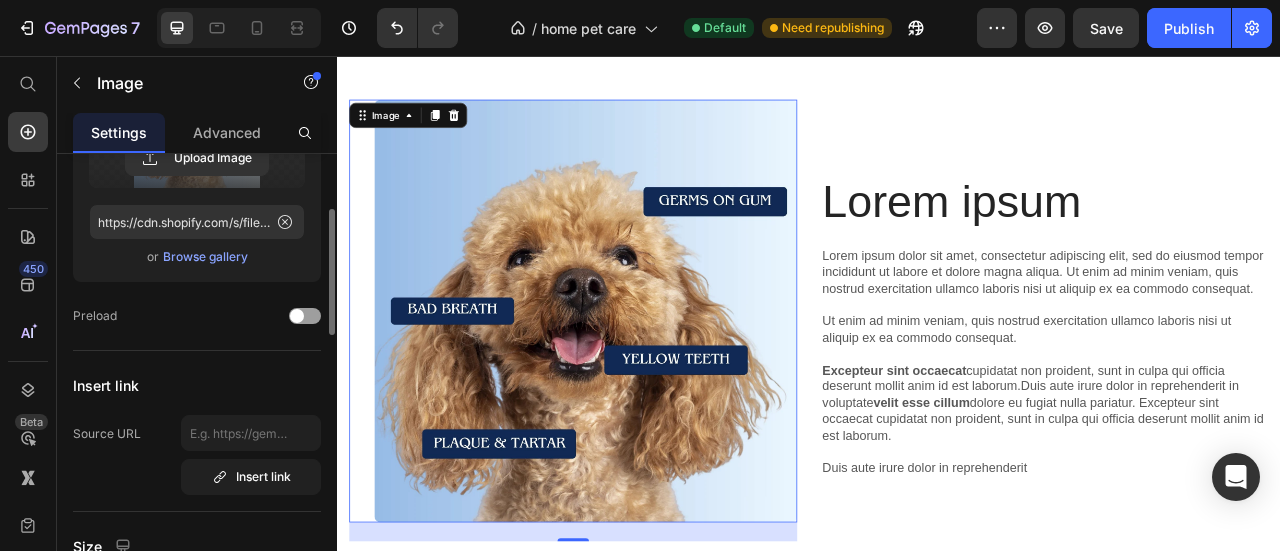 scroll, scrollTop: 300, scrollLeft: 0, axis: vertical 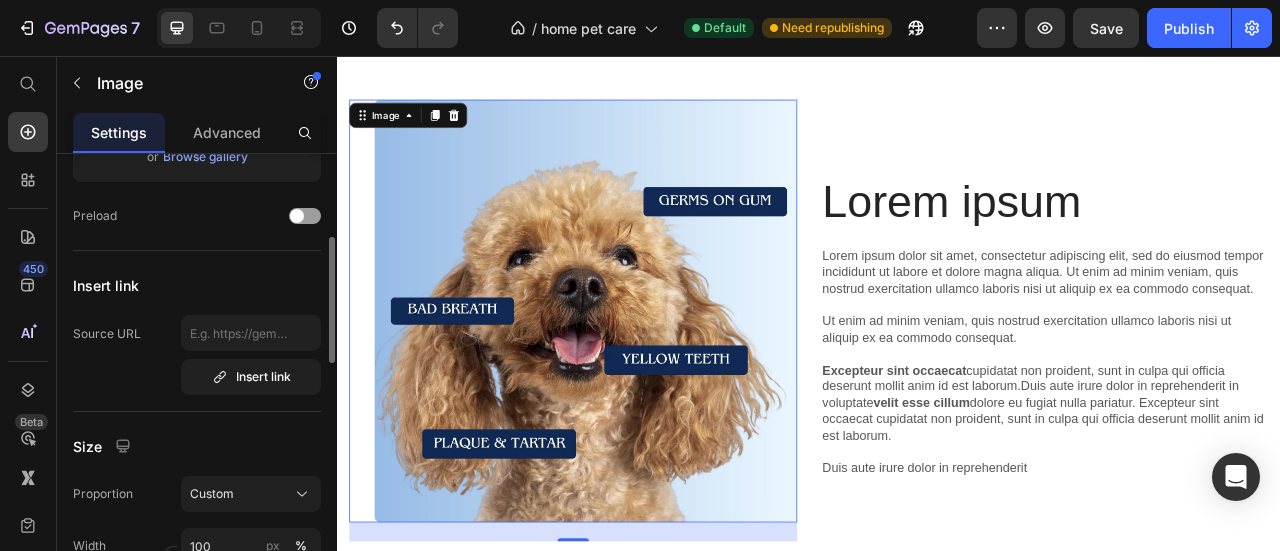 click on "Lorem ipsum dolor sit amet, consectetur adipiscing elit, sed do eiusmod tempor incididunt ut labore et dolore magna aliqua. Ut enim ad minim veniam, quis nostrud exercitation ullamco laboris nisi ut aliquip ex ea commodo consequat. Ut enim ad minim veniam, quis nostrud exercitation ullamco laboris nisi ut aliquip ex ea commodo consequat. Excepteur sint occaecat  cupidatat non proident, sunt in culpa qui officia deserunt mollit anim id est laborum.Duis aute irure dolor in reprehenderit in voluptate  velit esse cillum  dolore eu fugiat nulla pariatur. Excepteur sint occaecat cupidatat non proident, sunt in culpa qui officia deserunt mollit anim id est laborum. Duis aute irure dolor in reprehenderit" at bounding box center [1237, 445] 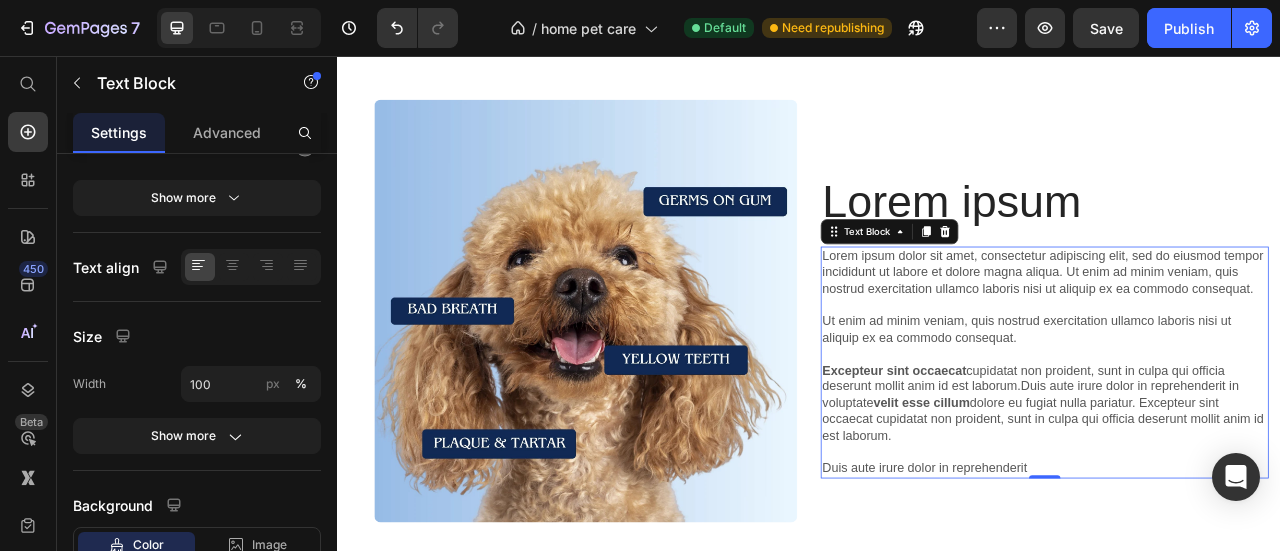 scroll, scrollTop: 0, scrollLeft: 0, axis: both 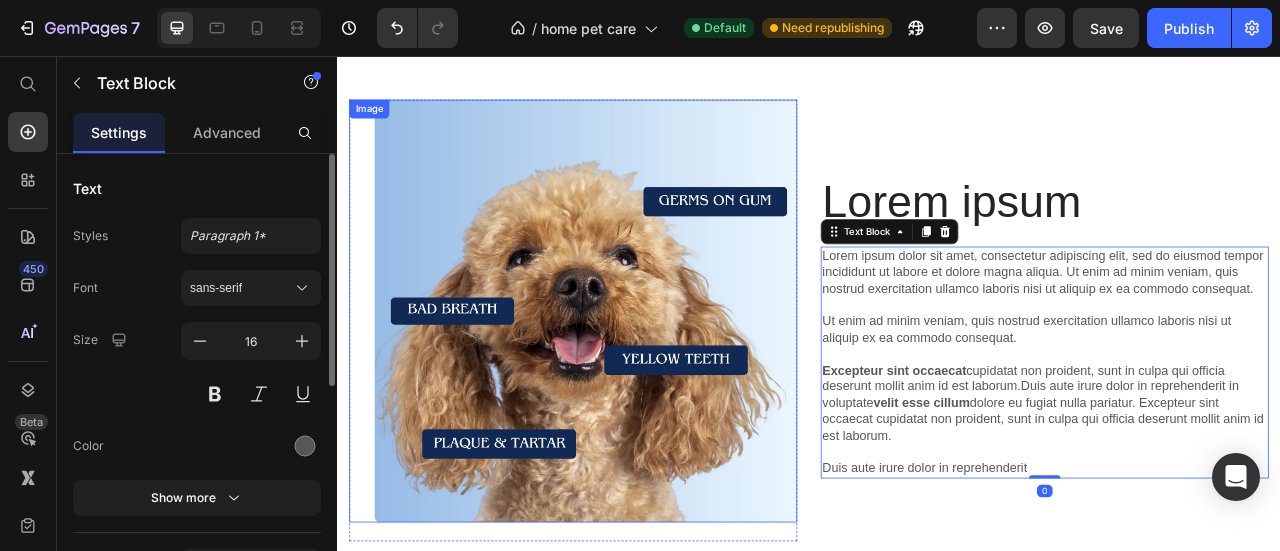 click at bounding box center [637, 380] 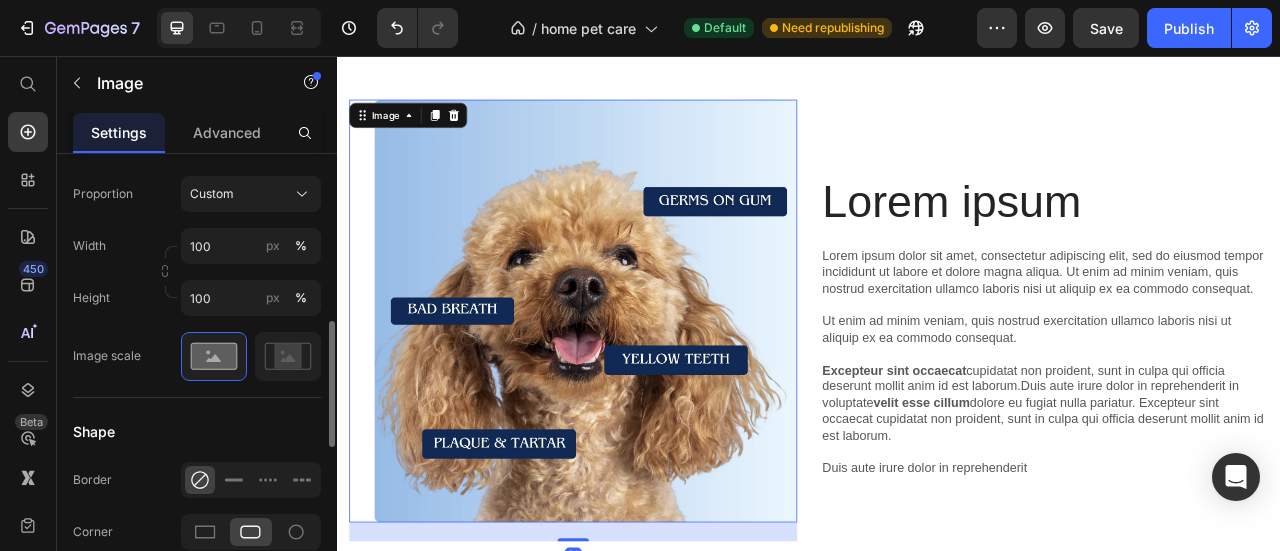 scroll, scrollTop: 700, scrollLeft: 0, axis: vertical 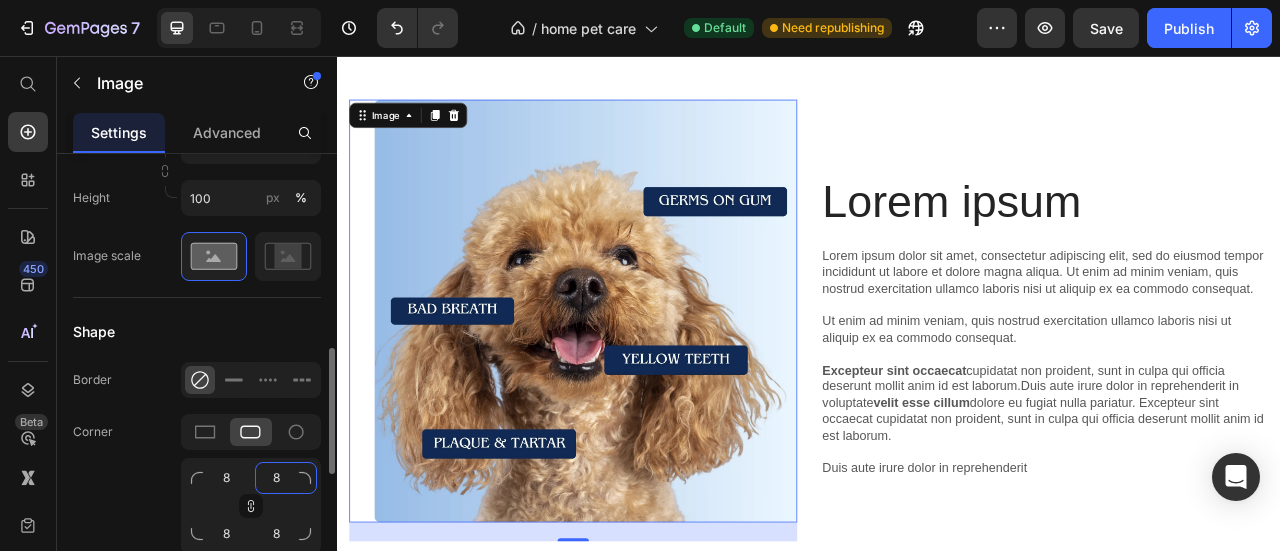 click on "8" 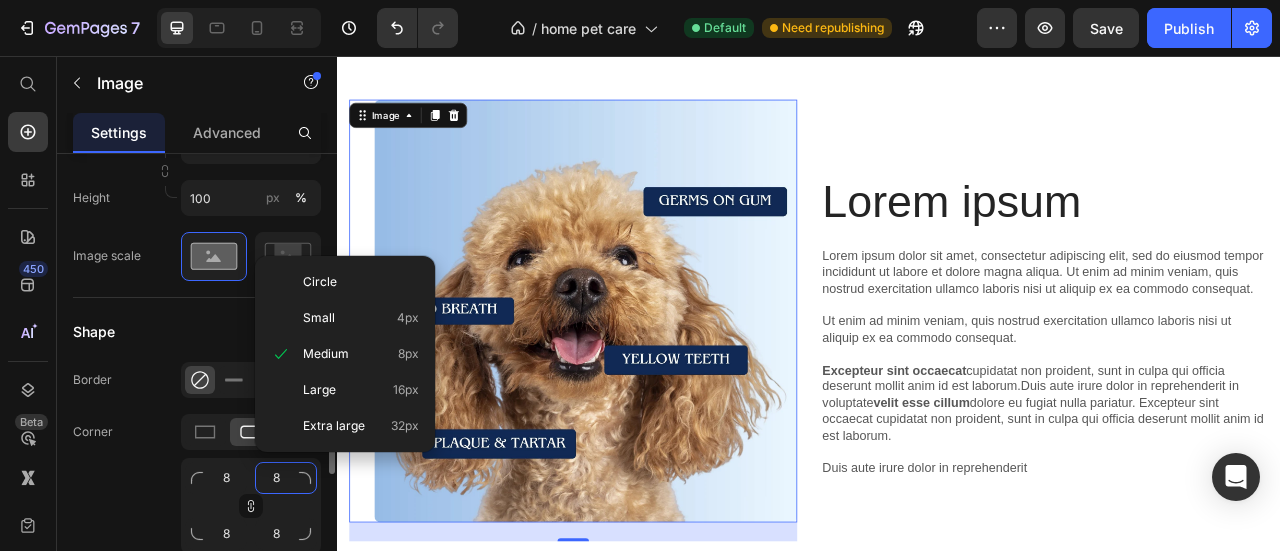 type on "1" 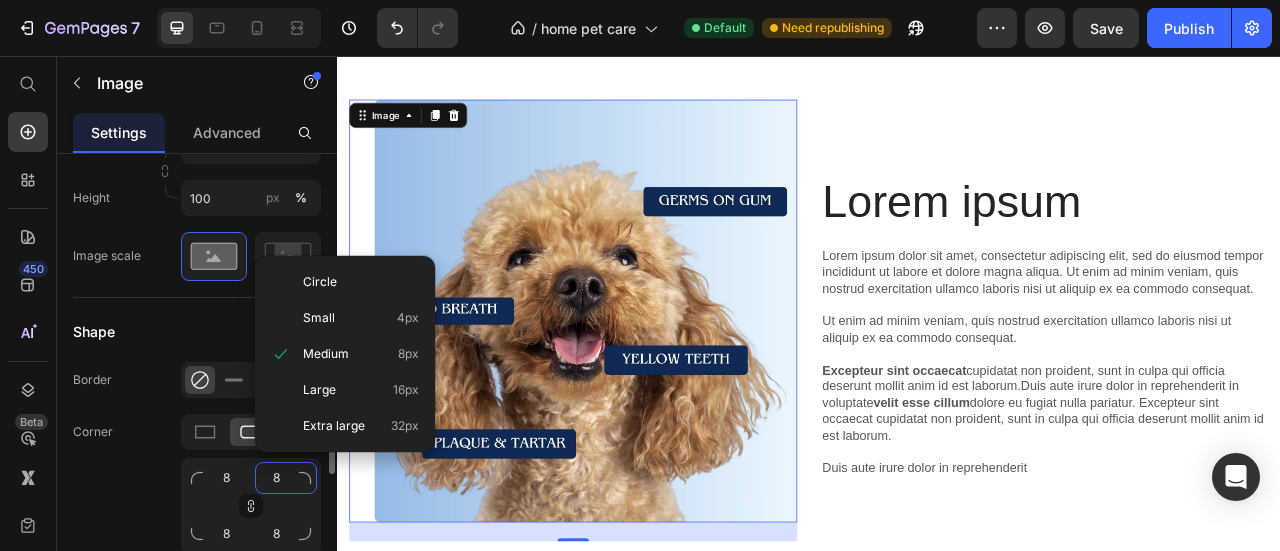 type on "1" 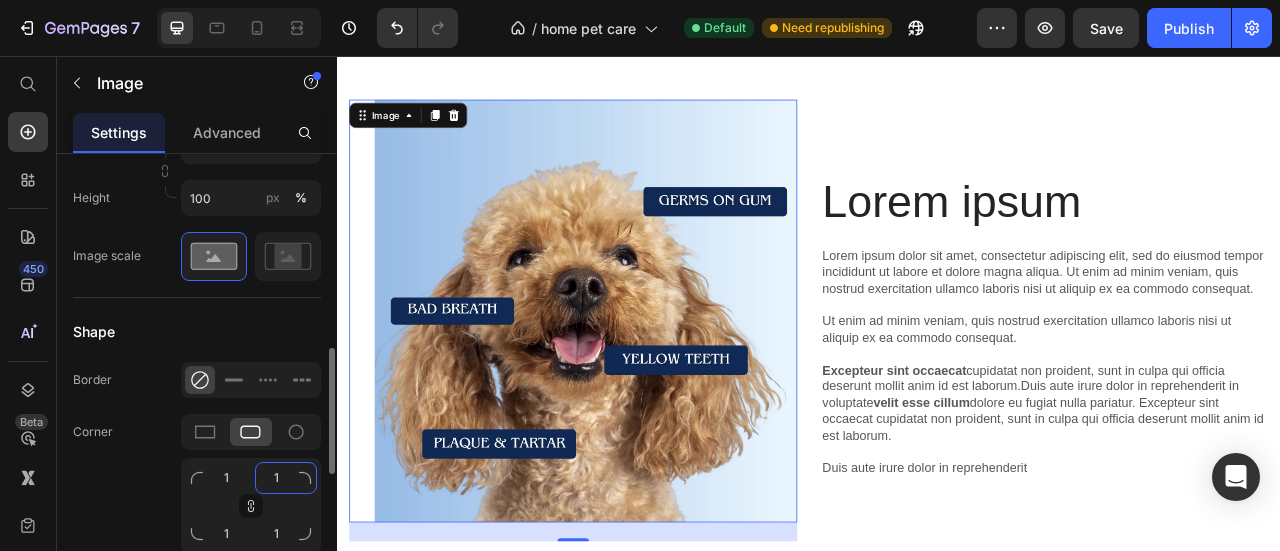type on "12" 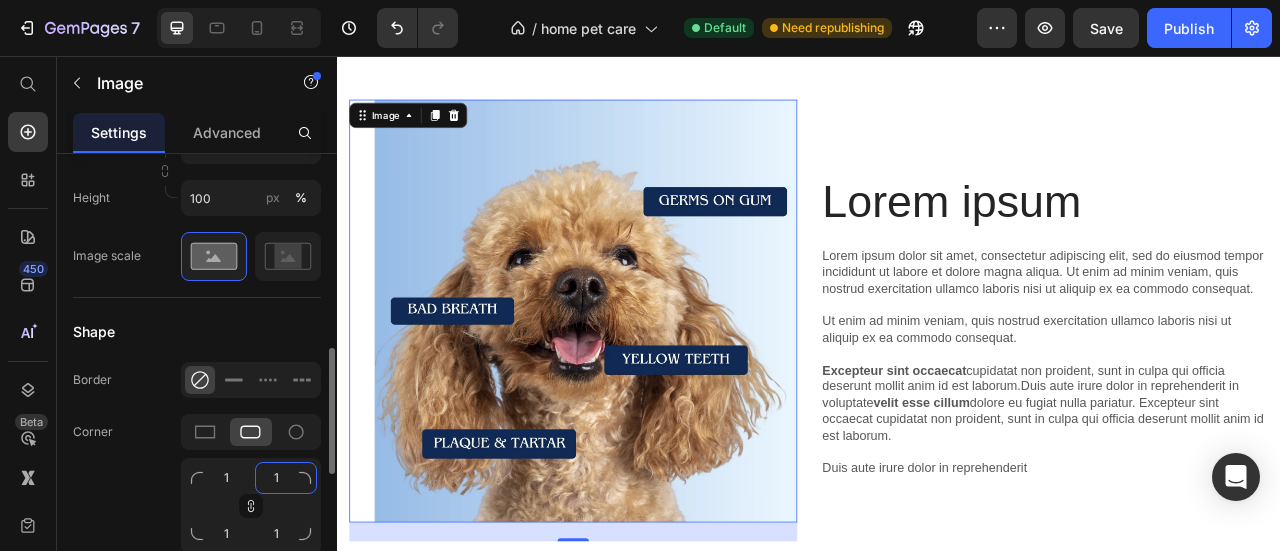 type on "12" 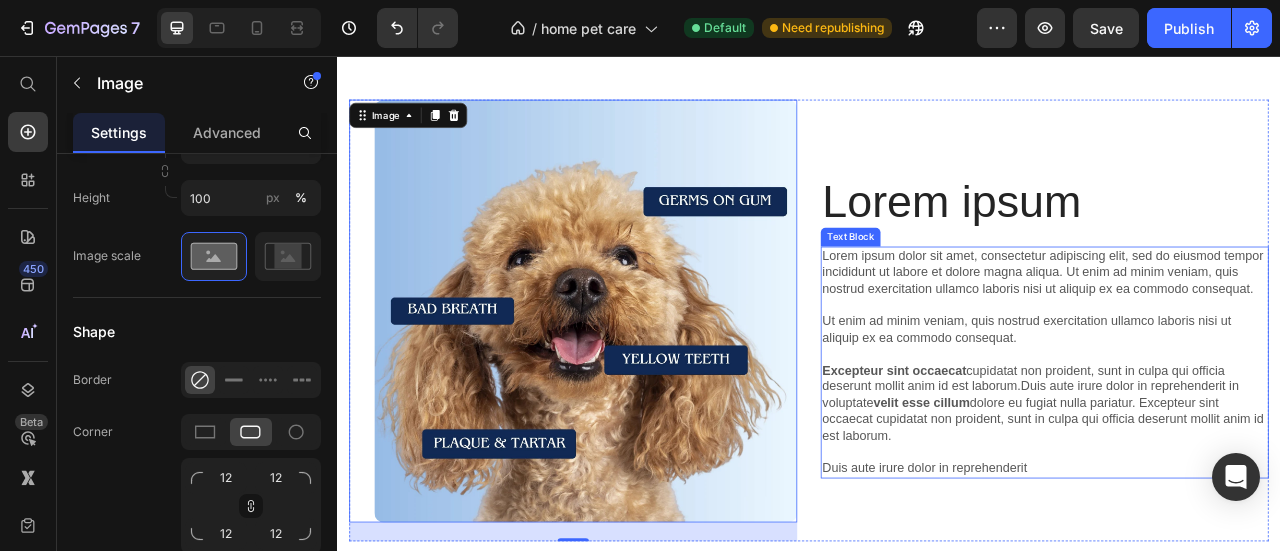 click on "Excepteur sint occaecat" at bounding box center [1045, 455] 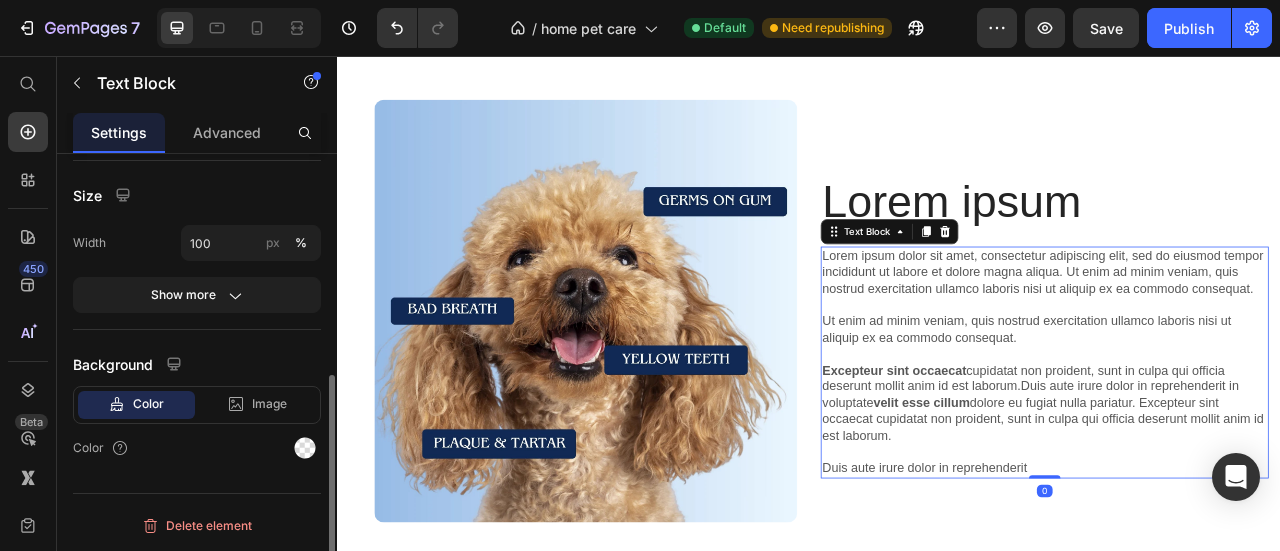 scroll, scrollTop: 0, scrollLeft: 0, axis: both 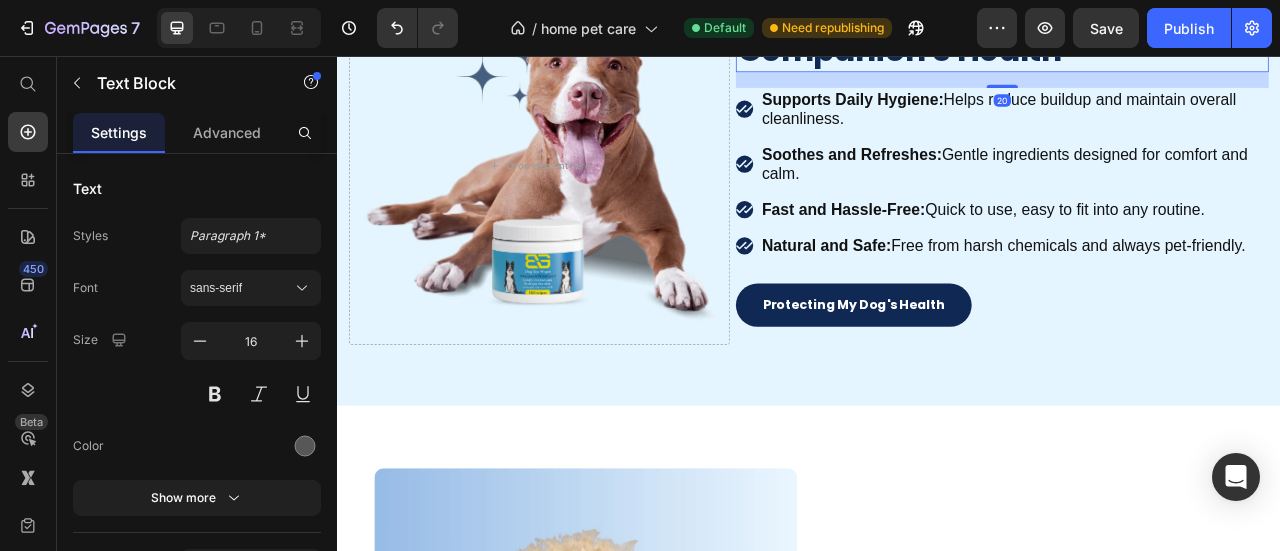 click on "✨5 Key Benefits for Your Companion's Health" at bounding box center (1183, 22) 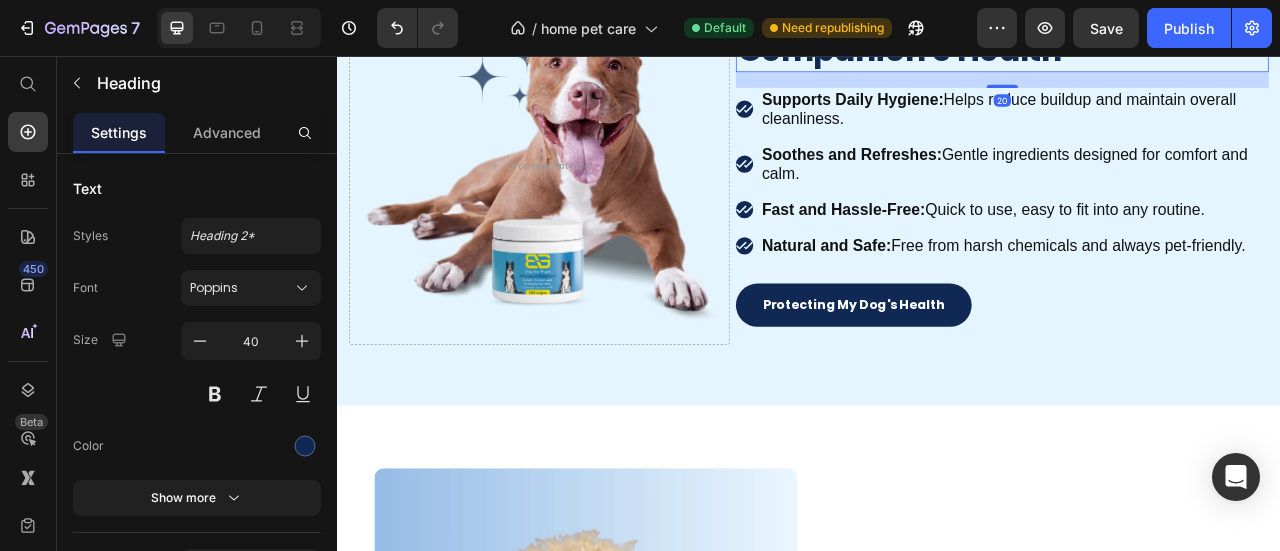 click 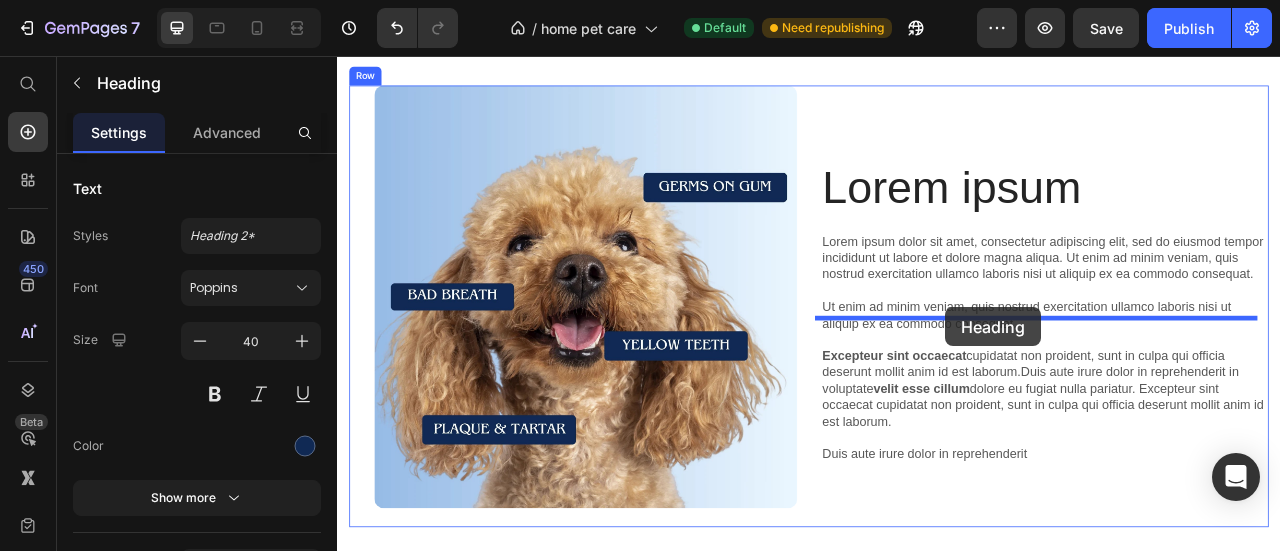 scroll, scrollTop: 3220, scrollLeft: 0, axis: vertical 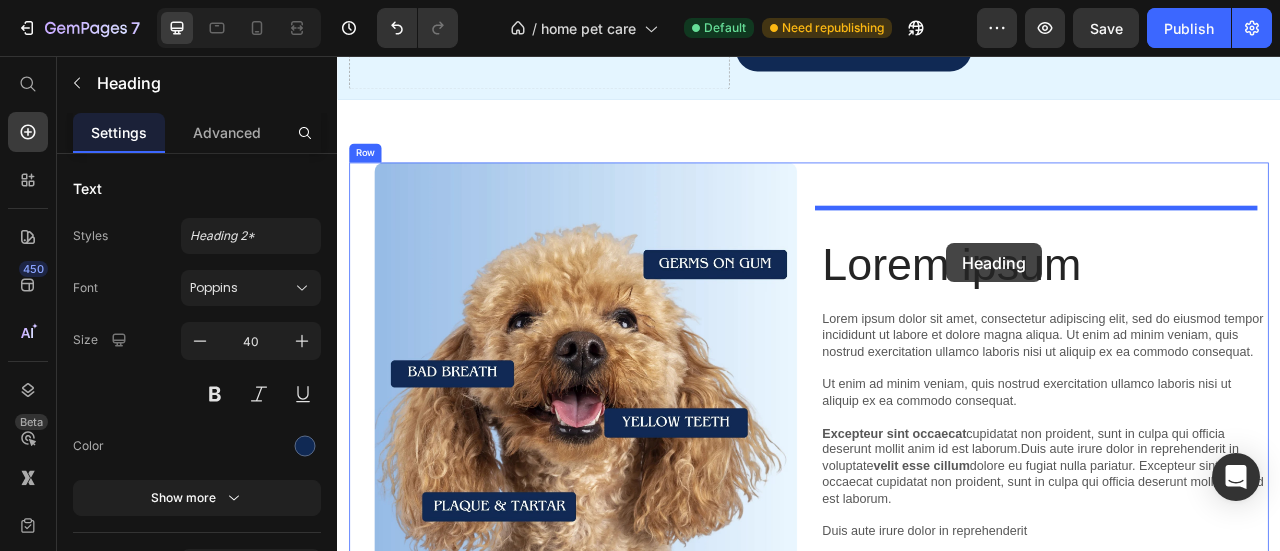 drag, startPoint x: 1083, startPoint y: 181, endPoint x: 1112, endPoint y: 294, distance: 116.6619 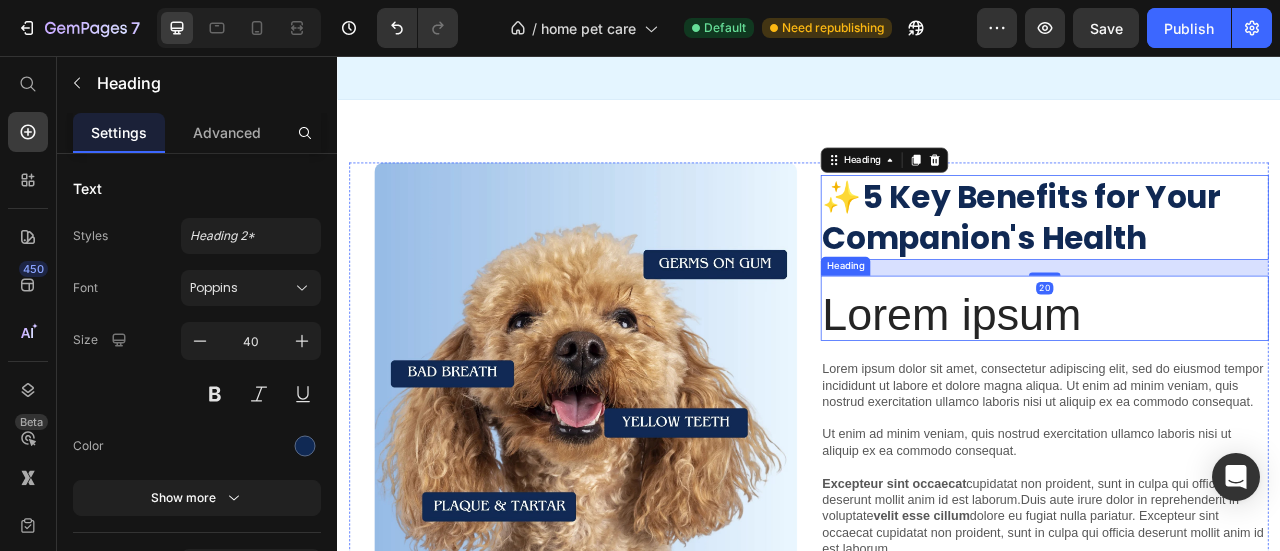 click on "Lorem ipsum" at bounding box center (1237, 384) 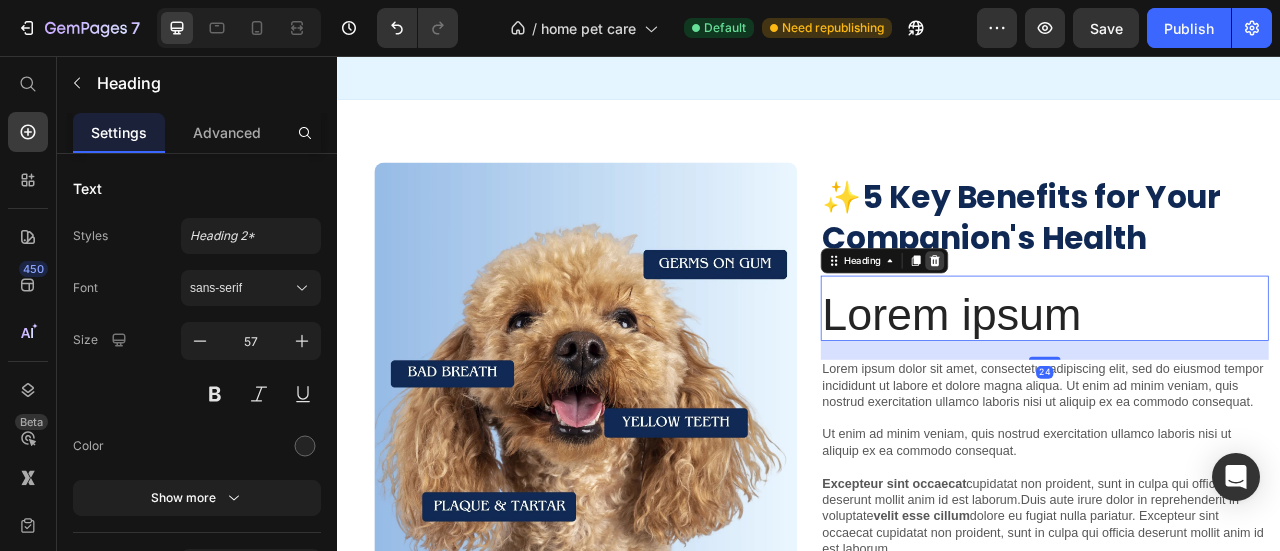click at bounding box center [1097, 316] 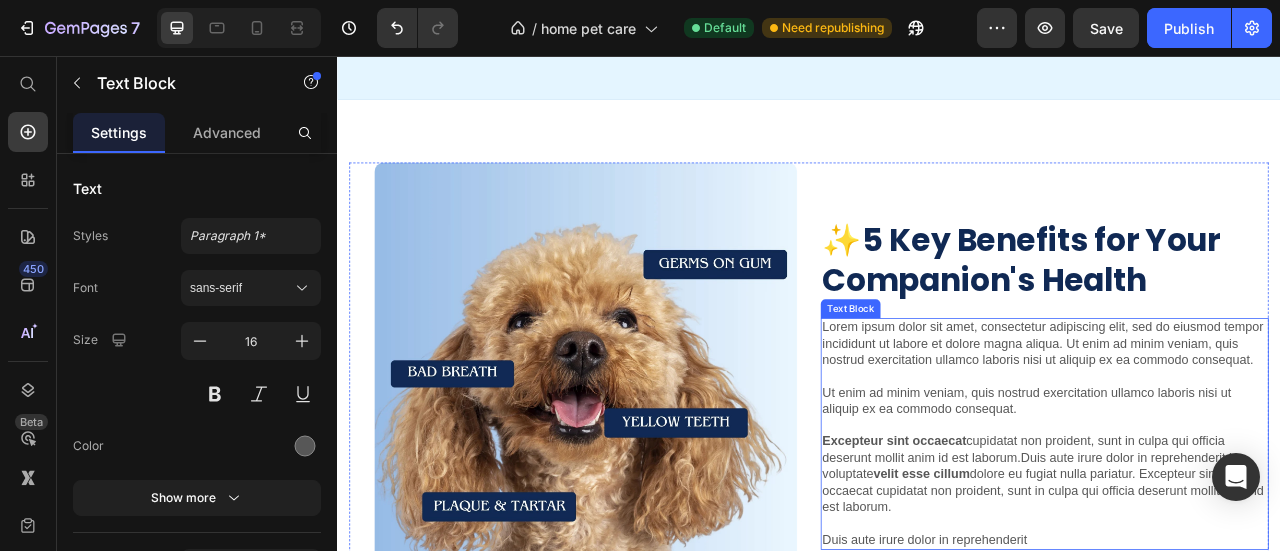 click on "Lorem ipsum dolor sit amet, consectetur adipiscing elit, sed do eiusmod tempor incididunt ut labore et dolore magna aliqua. Ut enim ad minim veniam, quis nostrud exercitation ullamco laboris nisi ut aliquip ex ea commodo consequat. Ut enim ad minim veniam, quis nostrud exercitation ullamco laboris nisi ut aliquip ex ea commodo consequat. Excepteur sint occaecat  cupidatat non proident, sunt in culpa qui officia deserunt mollit anim id est laborum.Duis aute irure dolor in reprehenderit in voluptate  velit esse cillum  dolore eu fugiat nulla pariatur. Excepteur sint occaecat cupidatat non proident, sunt in culpa qui officia deserunt mollit anim id est laborum. Duis aute irure dolor in reprehenderit" at bounding box center [1237, 536] 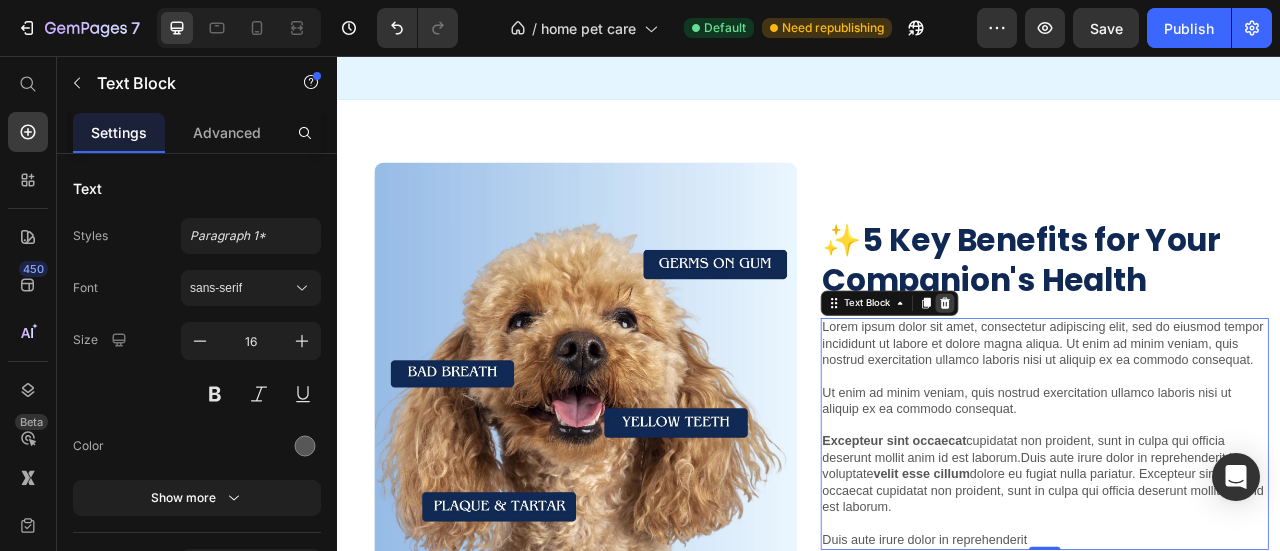 click 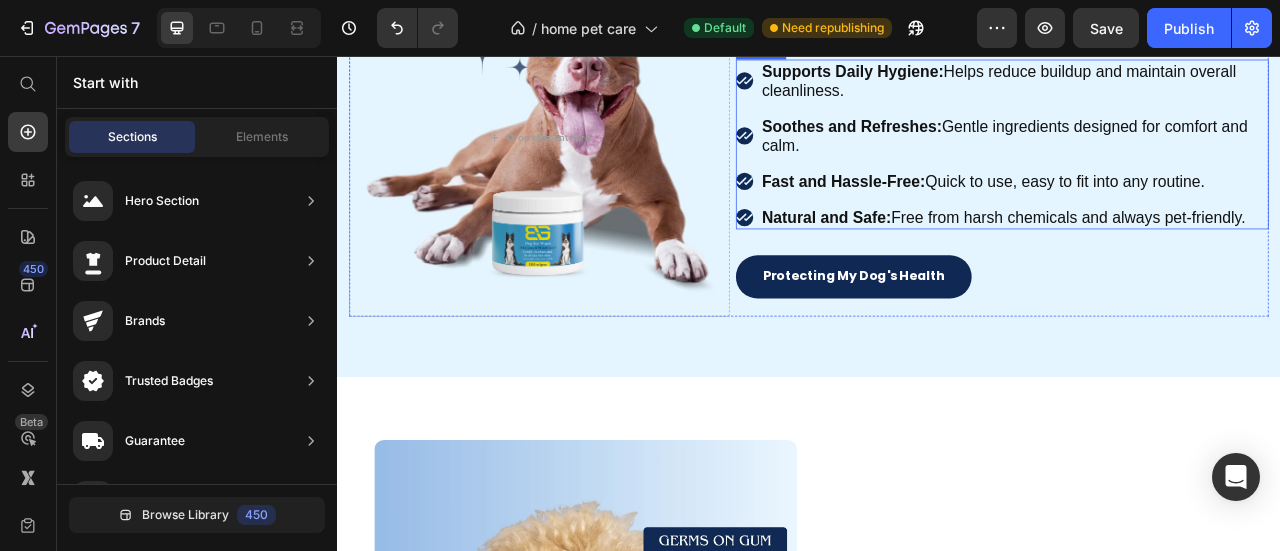 scroll, scrollTop: 2620, scrollLeft: 0, axis: vertical 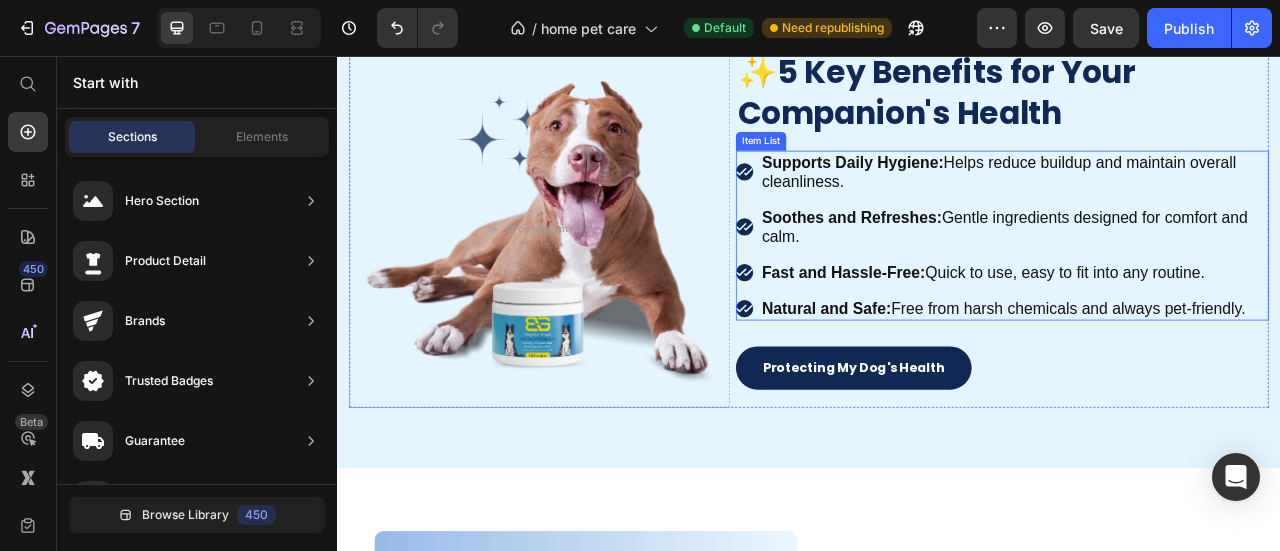 click on "Supports Daily Hygiene:  Helps reduce buildup and maintain overall cleanliness.
Soothes and Refreshes:  Gentle ingredients designed for comfort and calm.
Fast and Hassle-Free:  Quick to use, easy to fit into any routine.
Natural and Safe:  Free from harsh chemicals and always pet-friendly." at bounding box center [1183, 284] 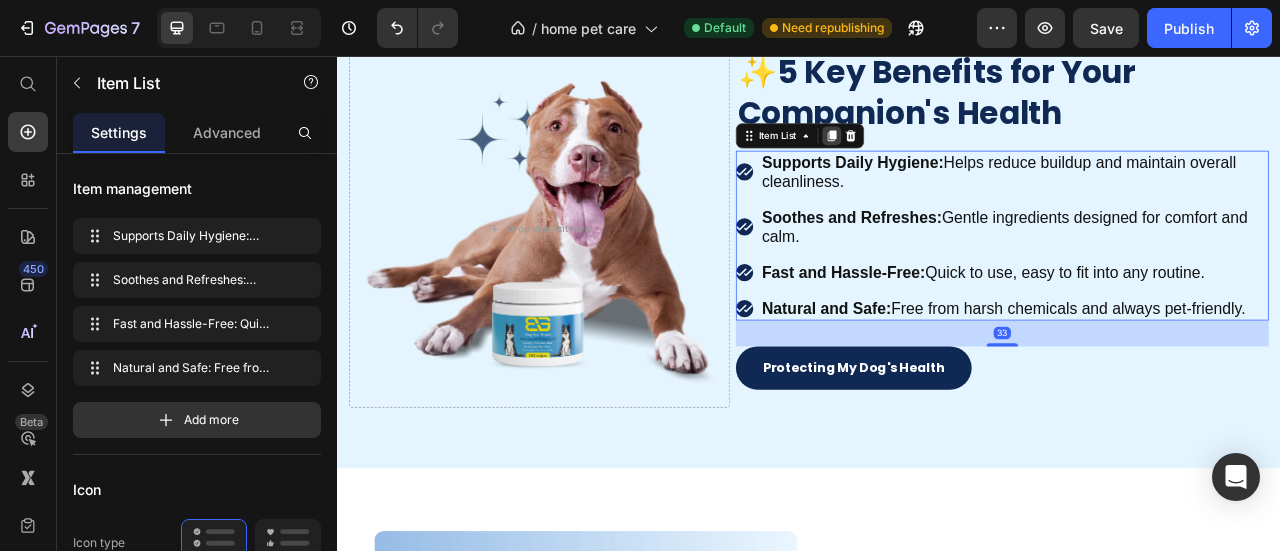 click 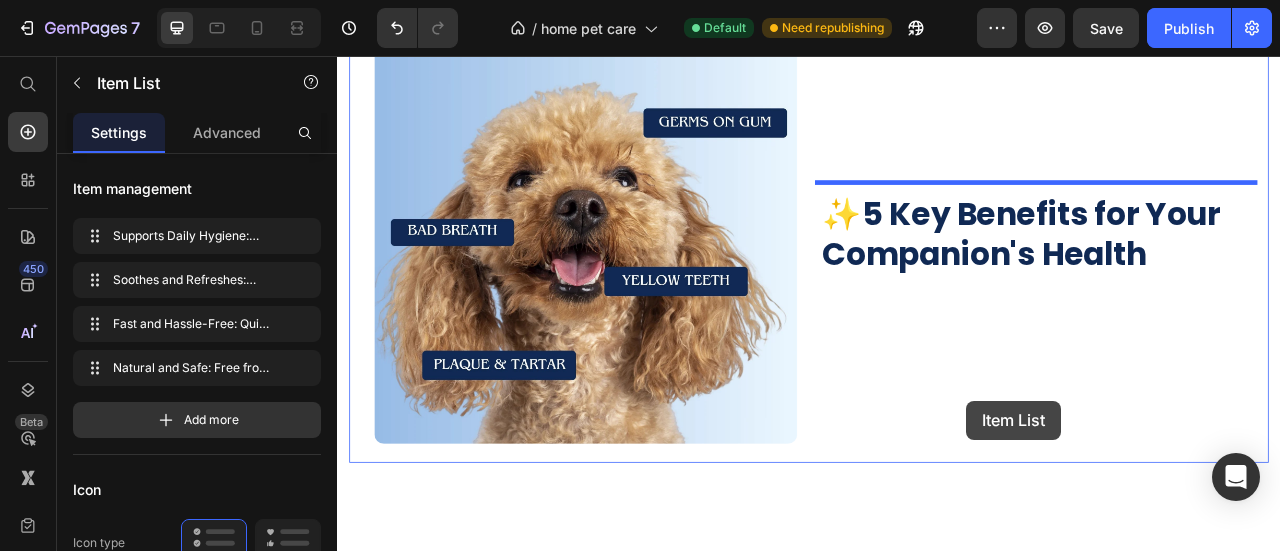 scroll, scrollTop: 3408, scrollLeft: 0, axis: vertical 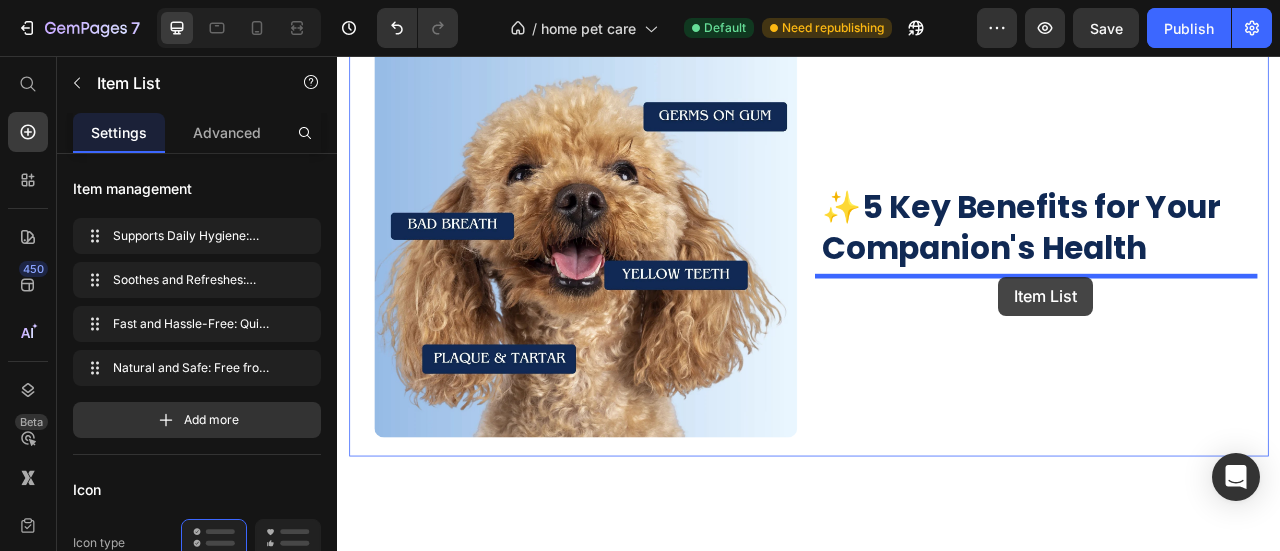 drag, startPoint x: 1082, startPoint y: 265, endPoint x: 1178, endPoint y: 337, distance: 120 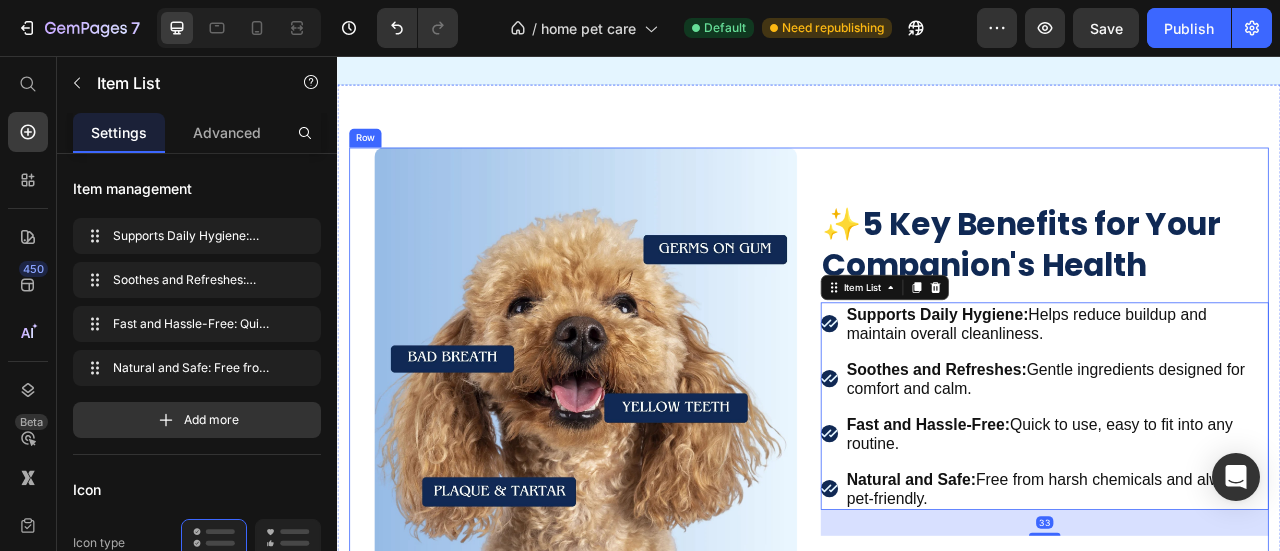 scroll, scrollTop: 2908, scrollLeft: 0, axis: vertical 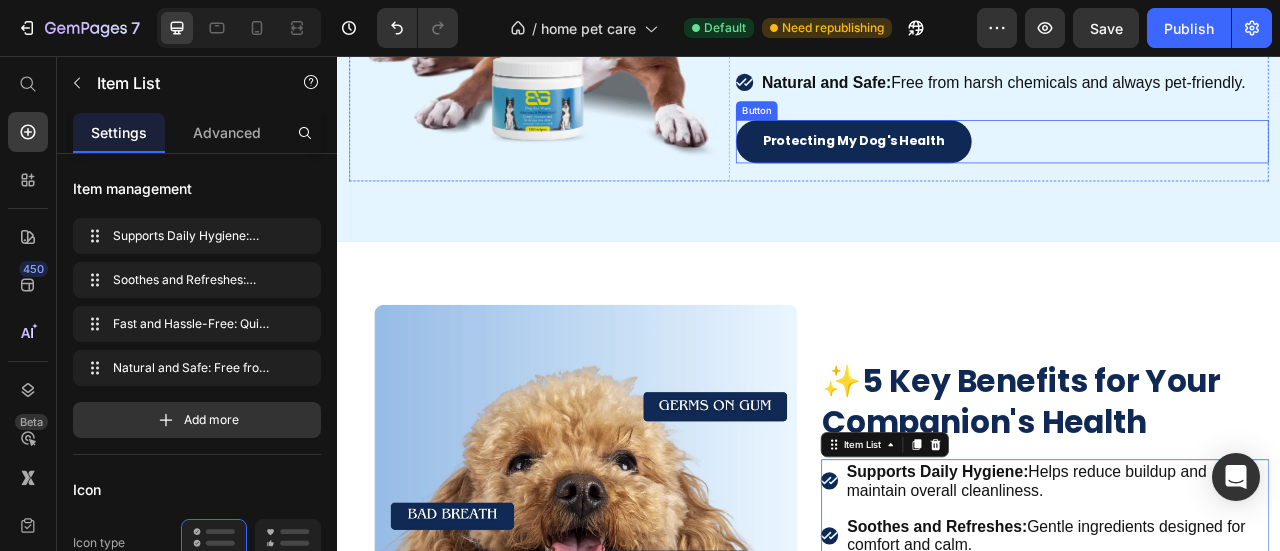 click on "Protecting My Dog's Health Button" at bounding box center (1183, 164) 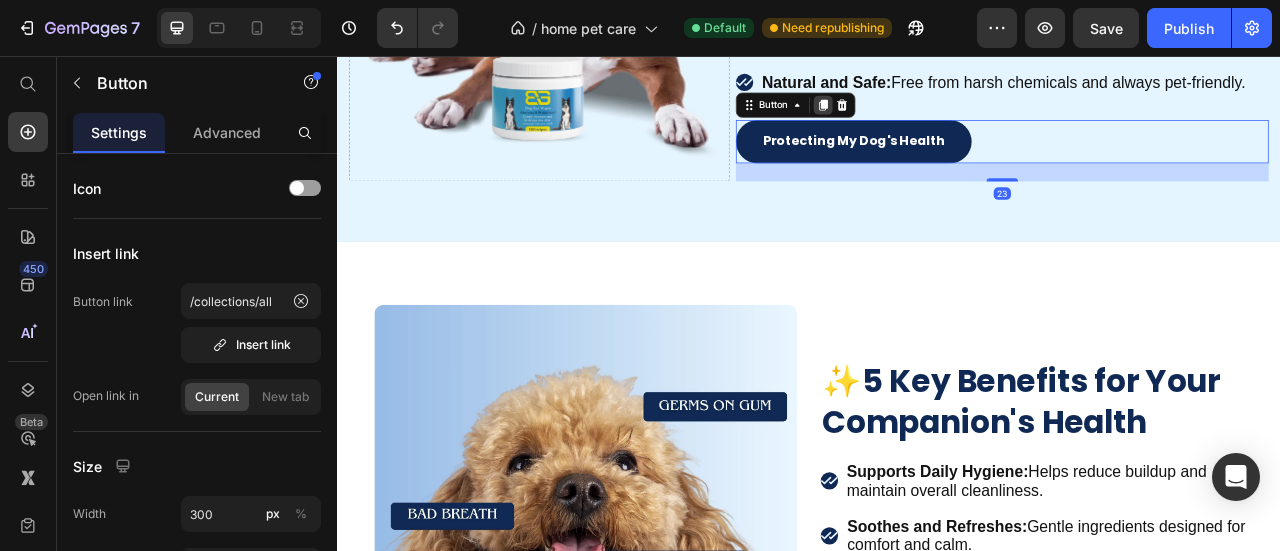 click at bounding box center (955, 118) 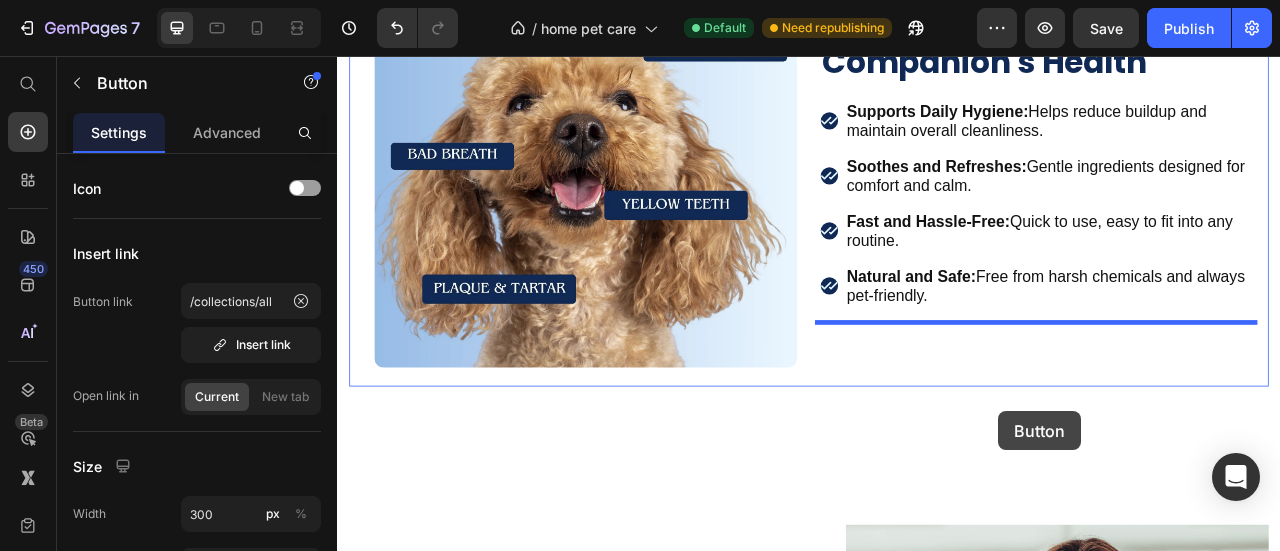scroll, scrollTop: 3523, scrollLeft: 0, axis: vertical 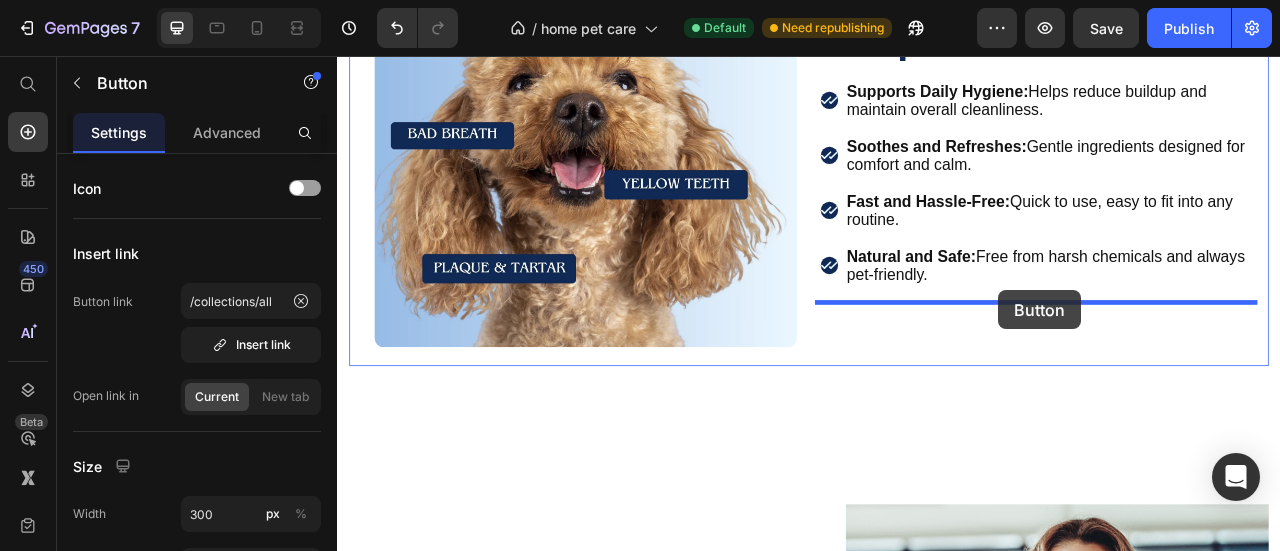 drag, startPoint x: 1184, startPoint y: 261, endPoint x: 1178, endPoint y: 354, distance: 93.193344 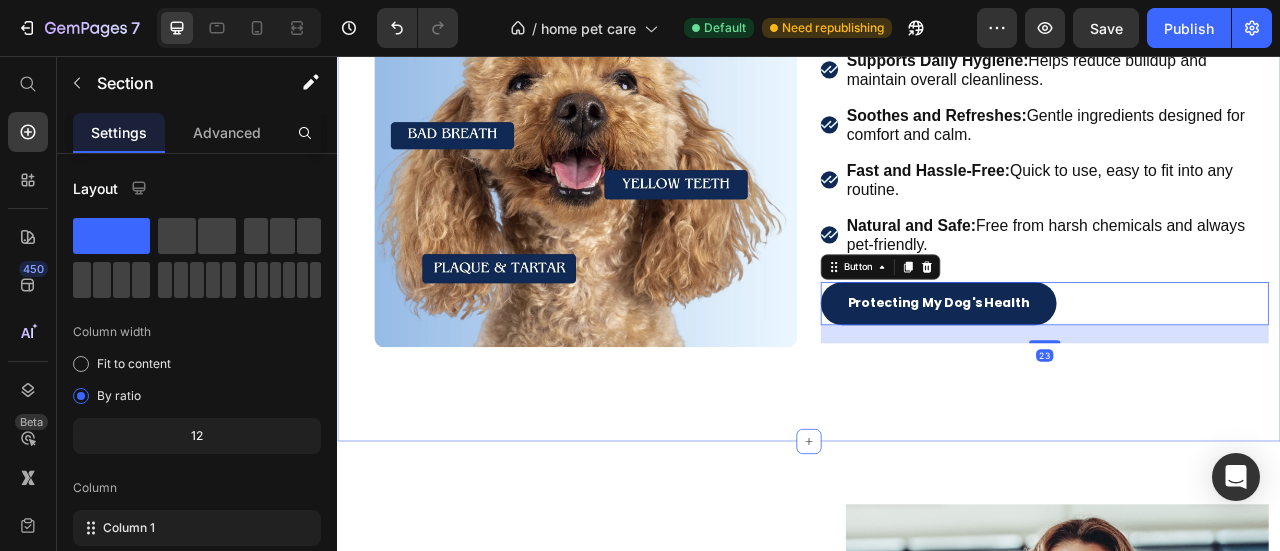 click on "Image Row ✨5 Key Benefits for Your Companion's Health Heading
Supports Daily Hygiene:  Helps reduce buildup and maintain overall cleanliness.
Soothes and Refreshes:  Gentle ingredients designed for comfort and calm.
Fast and Hassle-Free:  Quick to use, easy to fit into any routine.
Natural and Safe:  Free from harsh chemicals and always pet-friendly. Item List Protecting My Dog's Health Button   23 Row Section 8" at bounding box center [937, 177] 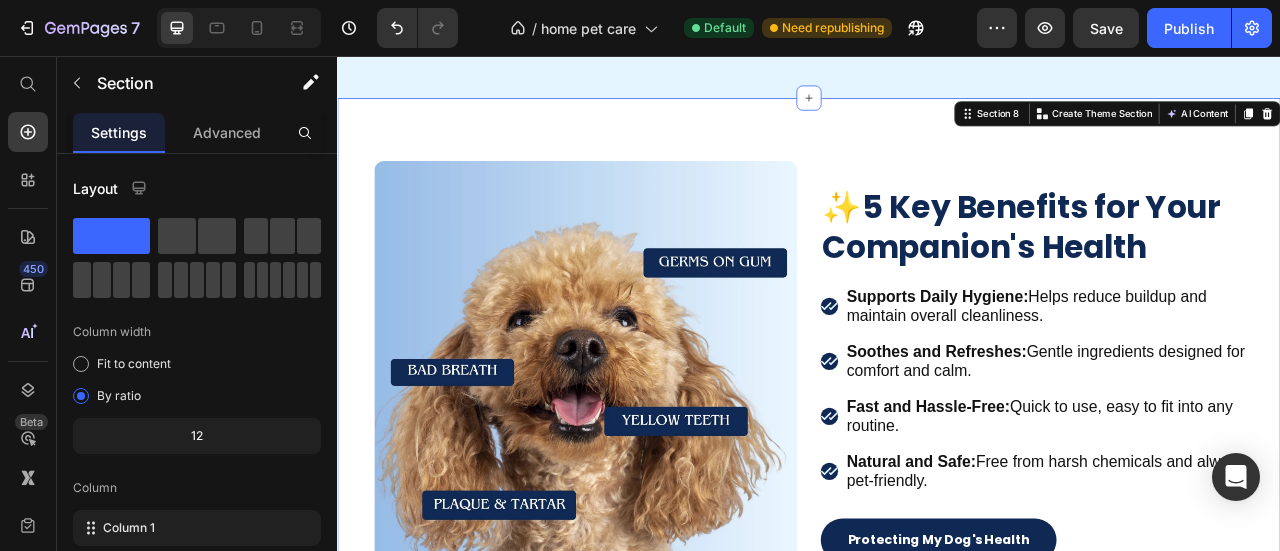 scroll, scrollTop: 3223, scrollLeft: 0, axis: vertical 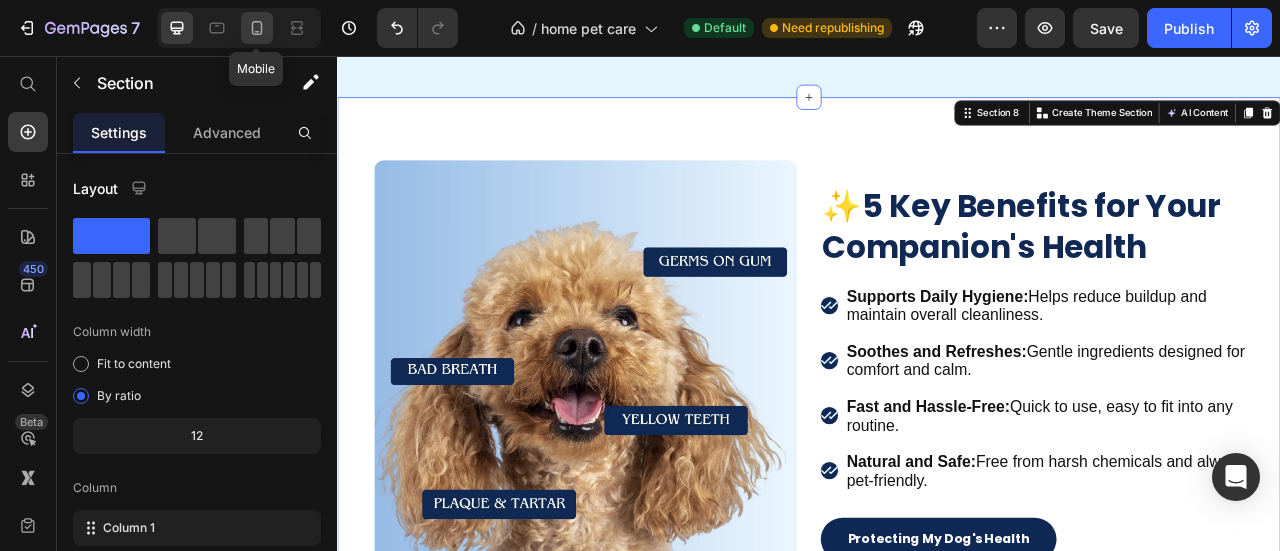 click 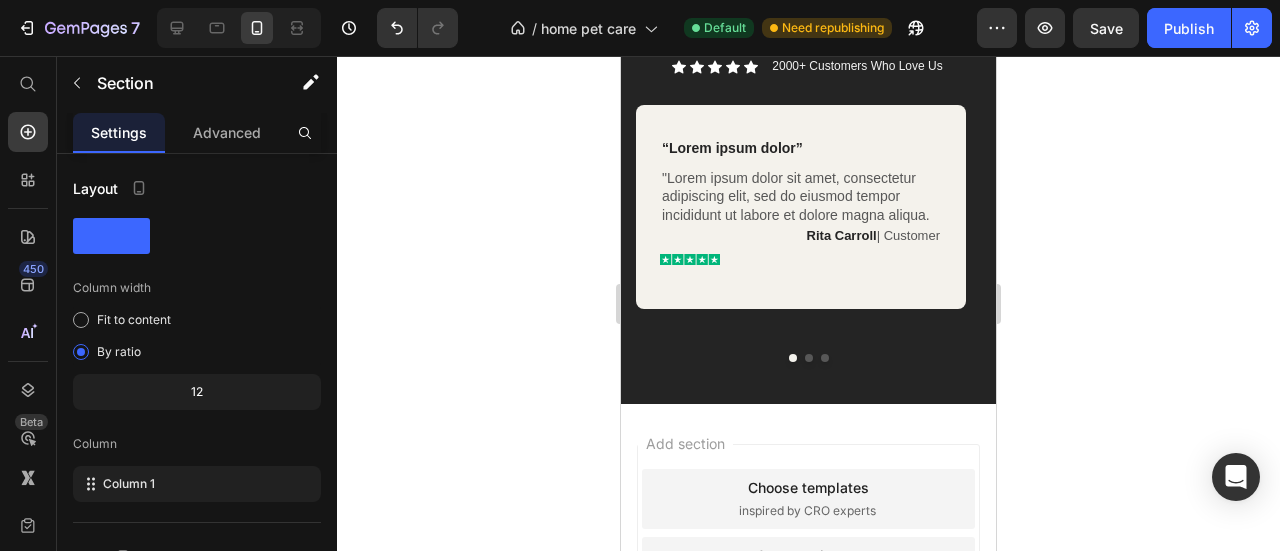 scroll, scrollTop: 5356, scrollLeft: 0, axis: vertical 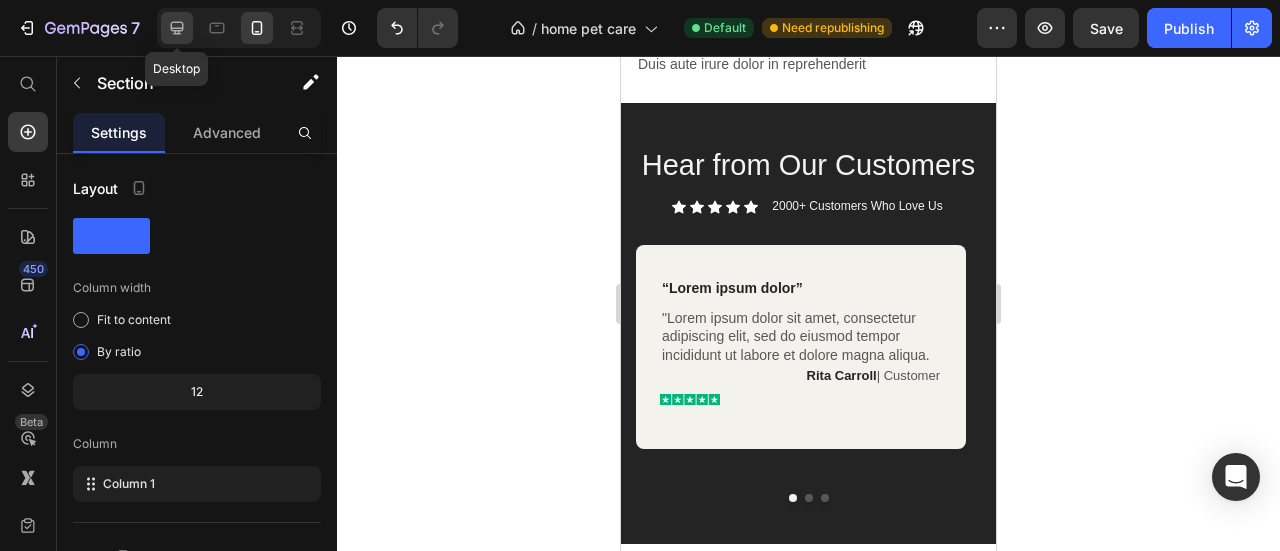 click 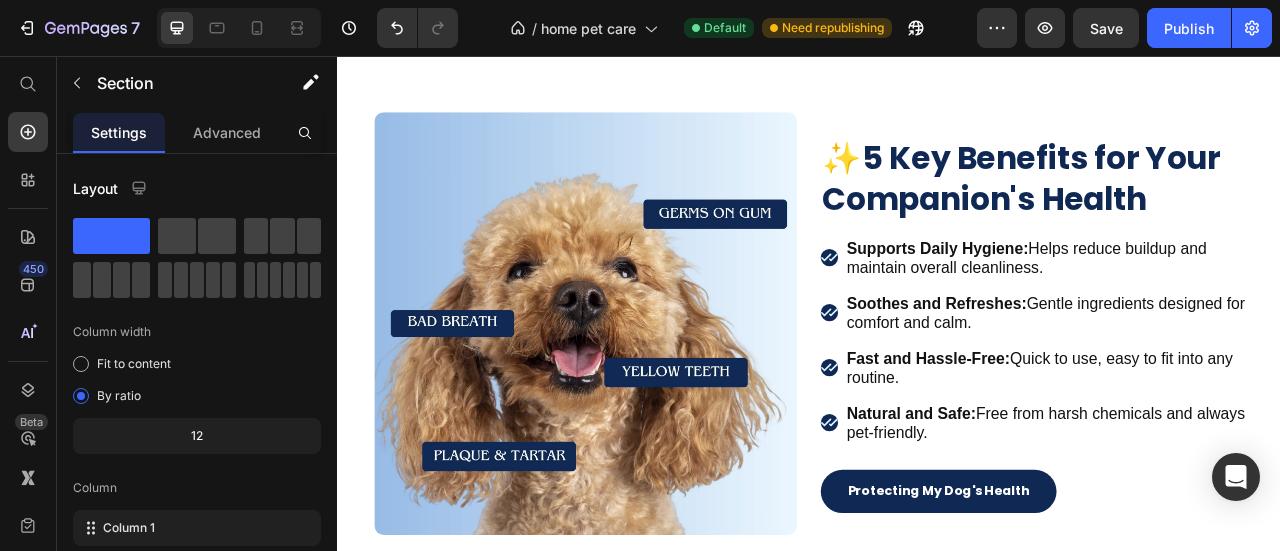 scroll, scrollTop: 3184, scrollLeft: 0, axis: vertical 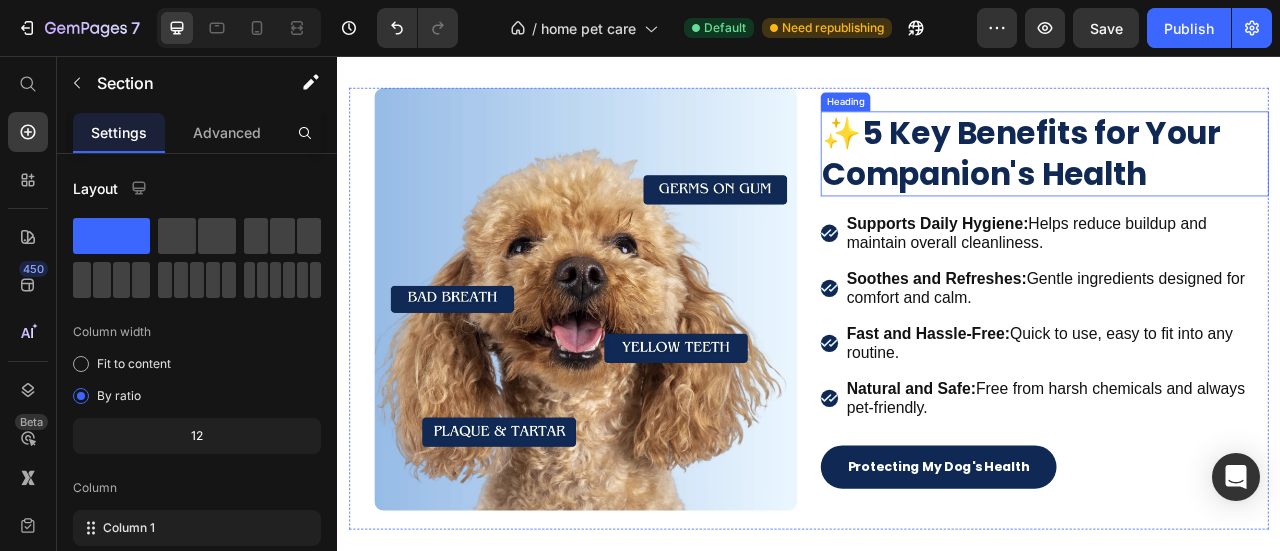click on "✨5 Key Benefits for Your Companion's Health" at bounding box center [1237, 180] 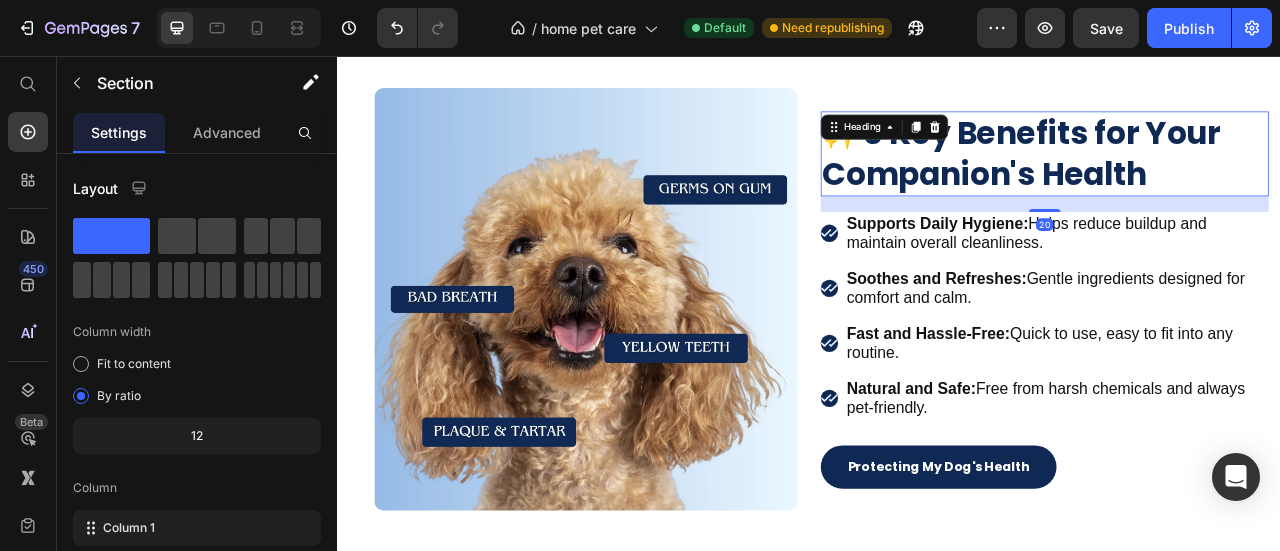 click on "✨5 Key Benefits for Your Companion's Health" at bounding box center (1237, 180) 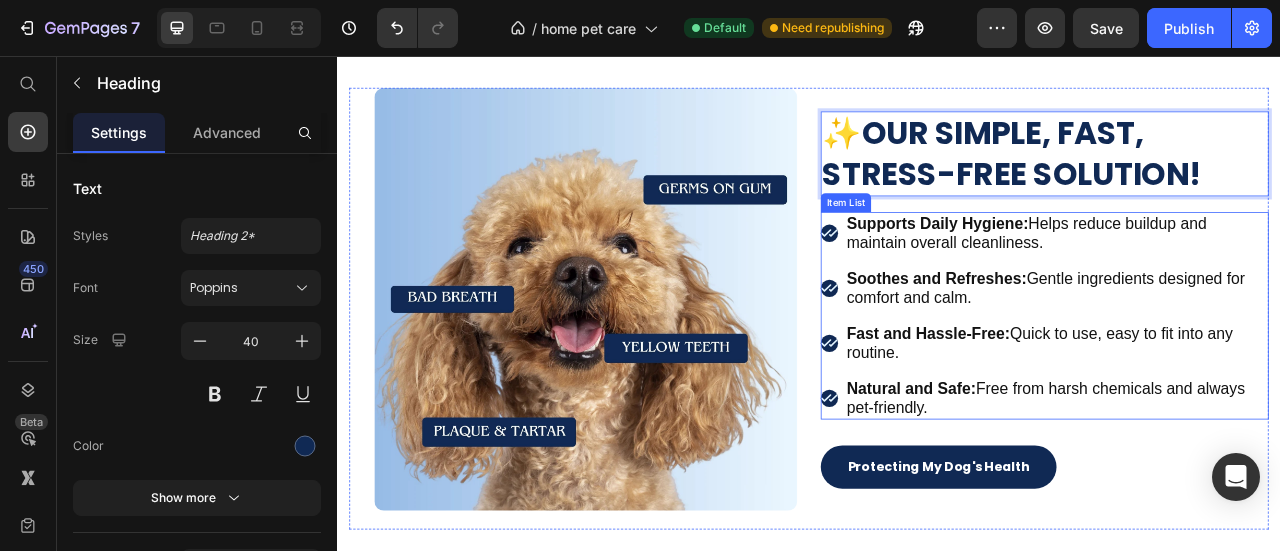 click on "Supports Daily Hygiene:" at bounding box center (1100, 269) 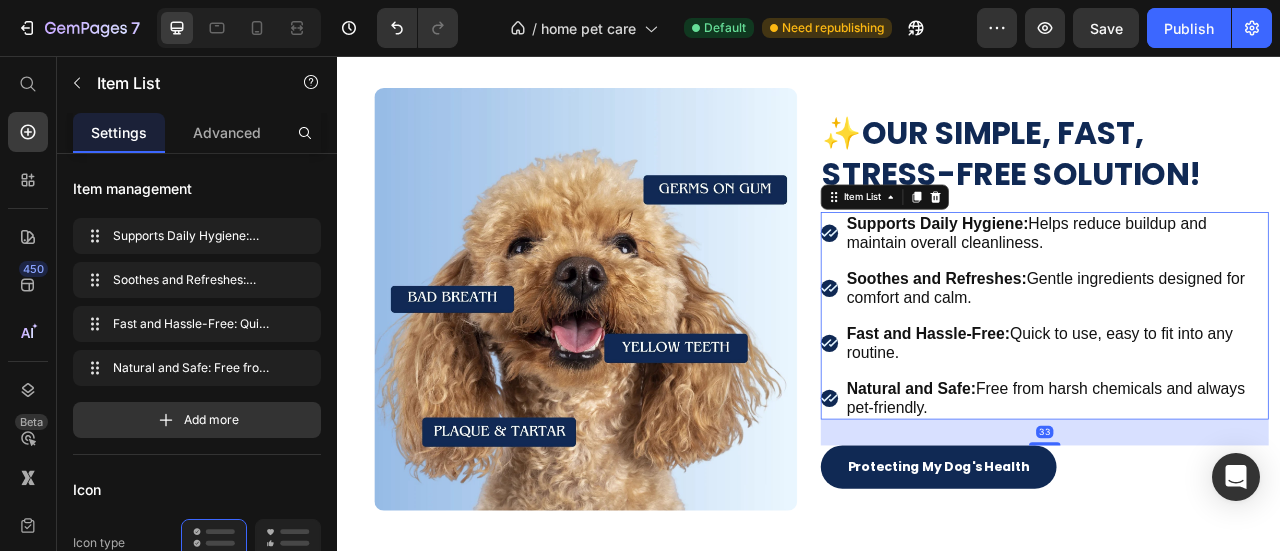 click on "Supports Daily Hygiene:" at bounding box center [1100, 269] 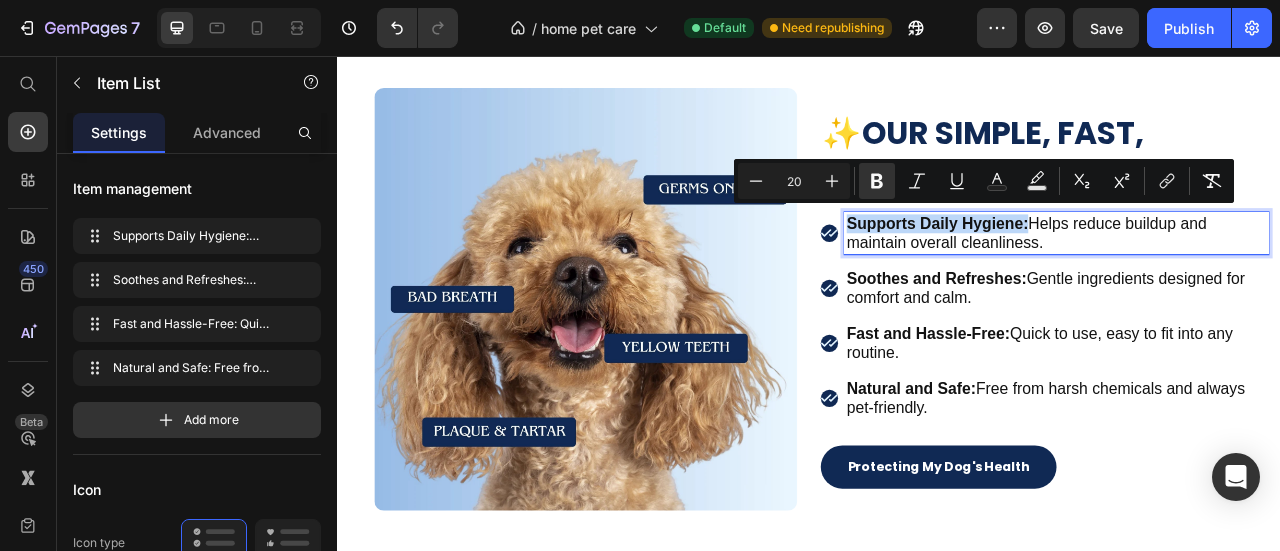 drag, startPoint x: 983, startPoint y: 257, endPoint x: 1201, endPoint y: 257, distance: 218 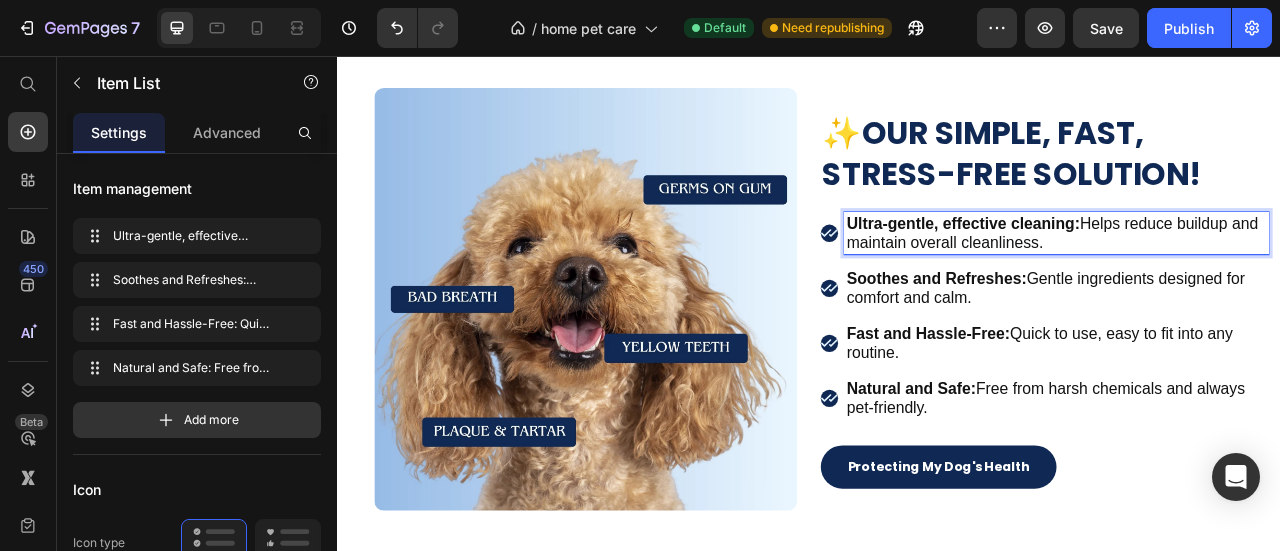 click on "Ultra-gentle, effective cleaning:  Helps reduce buildup and maintain overall cleanliness." at bounding box center (1252, 281) 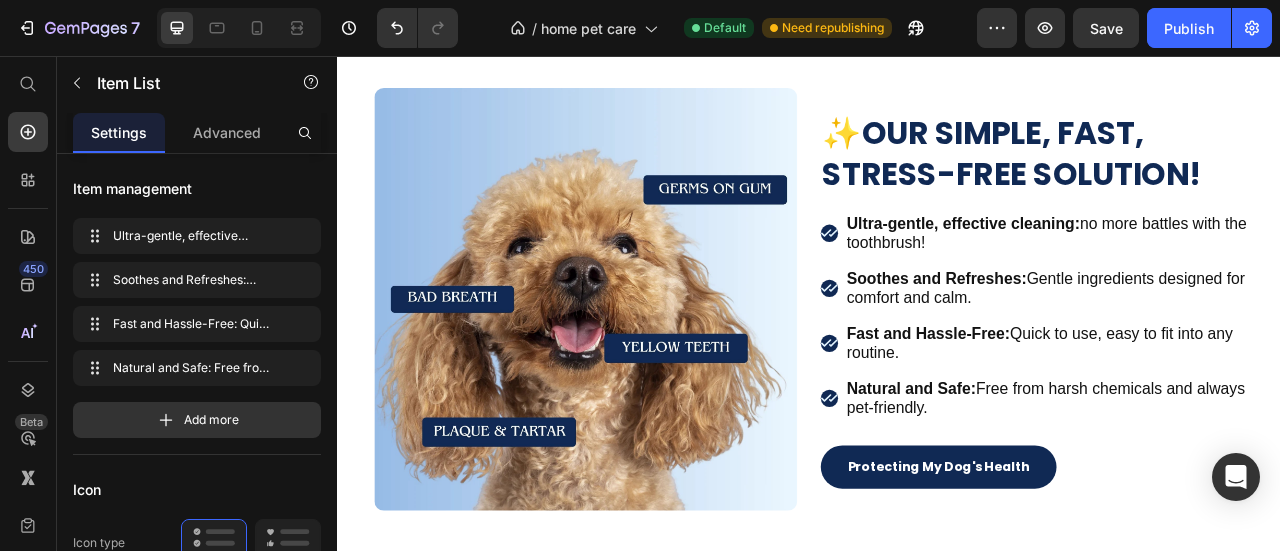 click on "Ultra-gentle, effective cleaning:  no more battles with the toothbrush!
Soothes and Refreshes:  Gentle ingredients designed for comfort and calm.
Fast and Hassle-Free:  Quick to use, easy to fit into any routine.
Natural and Safe:  Free from harsh chemicals and always pet-friendly." at bounding box center (1237, 386) 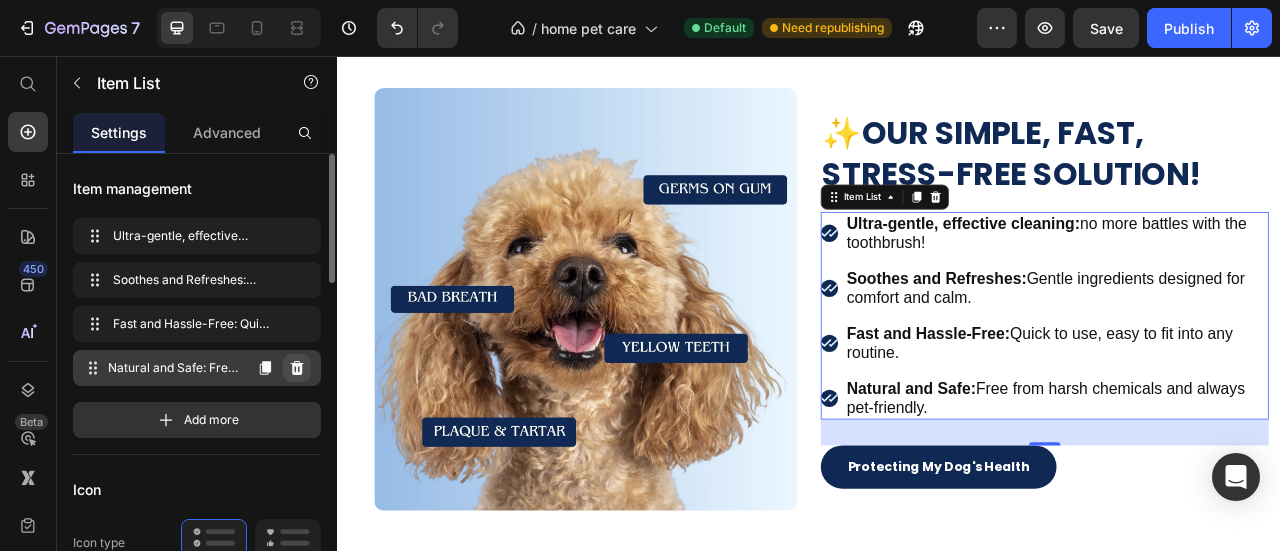 click 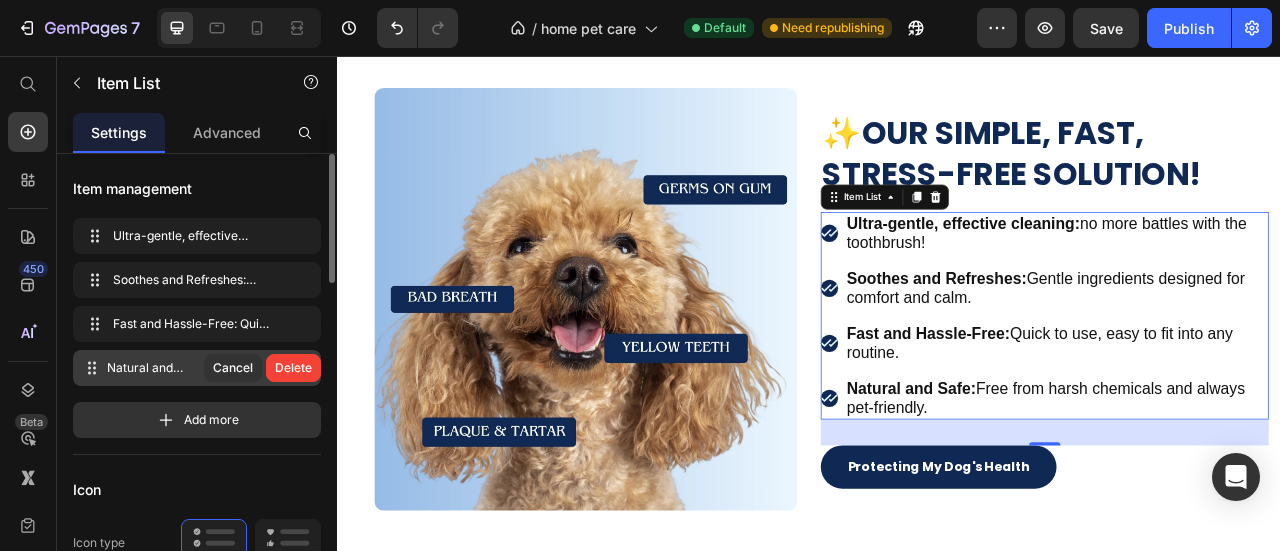 click on "Delete" at bounding box center (293, 368) 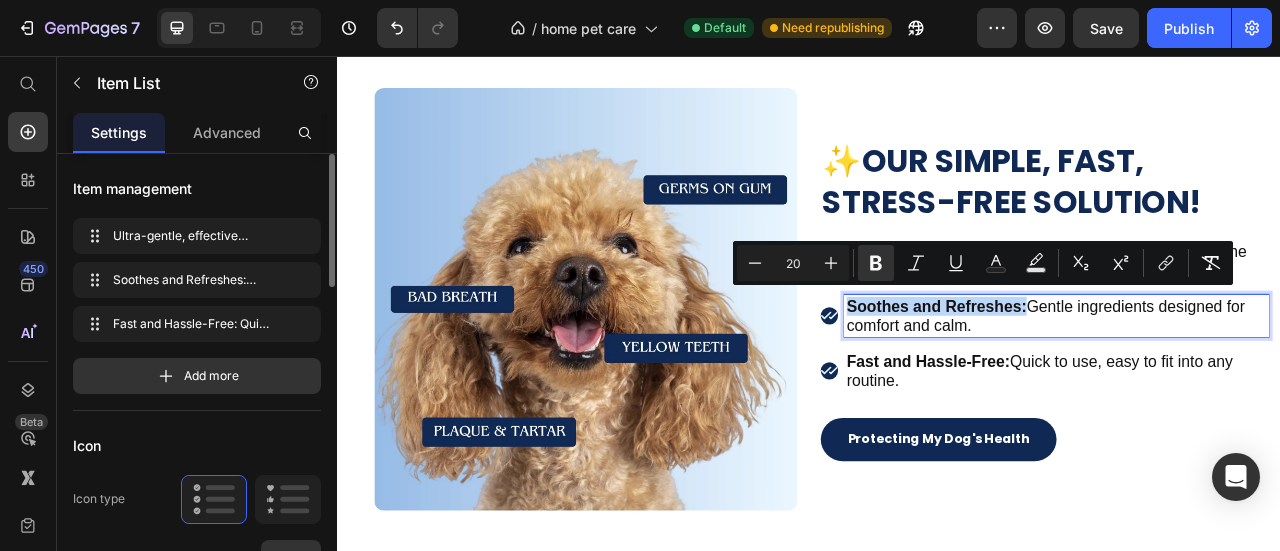 drag, startPoint x: 1207, startPoint y: 368, endPoint x: 948, endPoint y: 355, distance: 259.32605 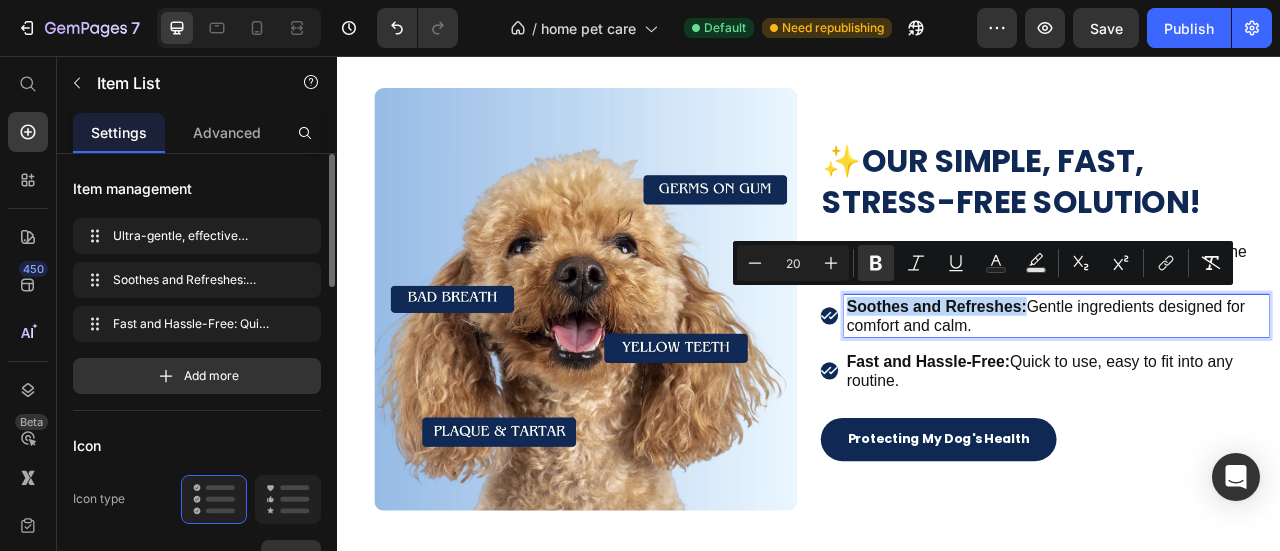click on "Soothes and Refreshes:  Gentle ingredients designed for comfort and calm." at bounding box center [1237, 386] 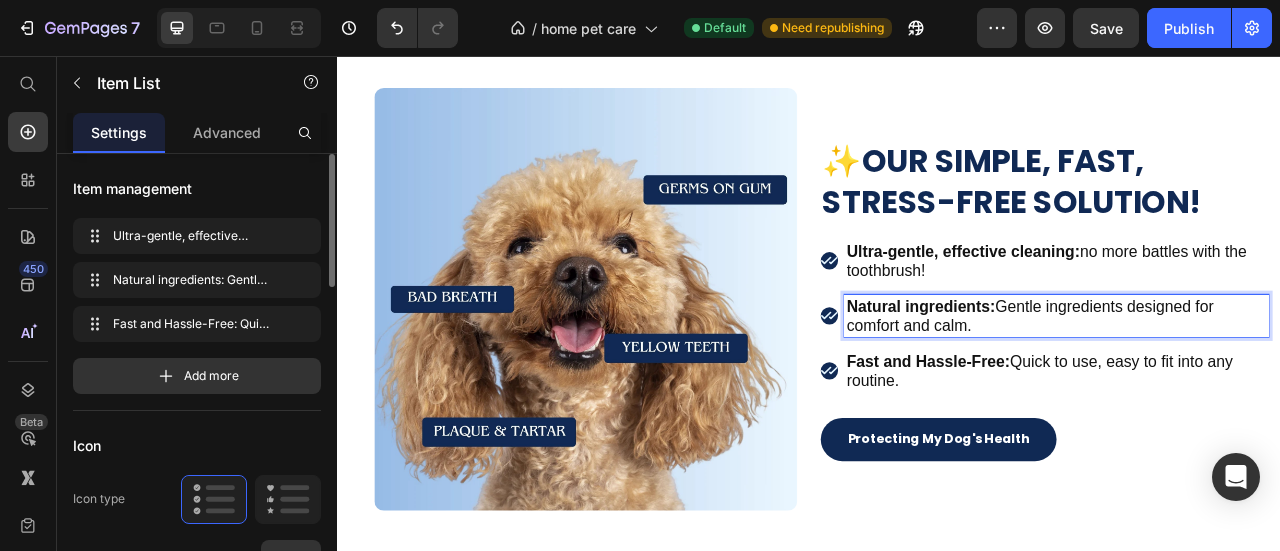 click on "Natural ingredients:  Gentle ingredients designed for comfort and calm." at bounding box center (1252, 386) 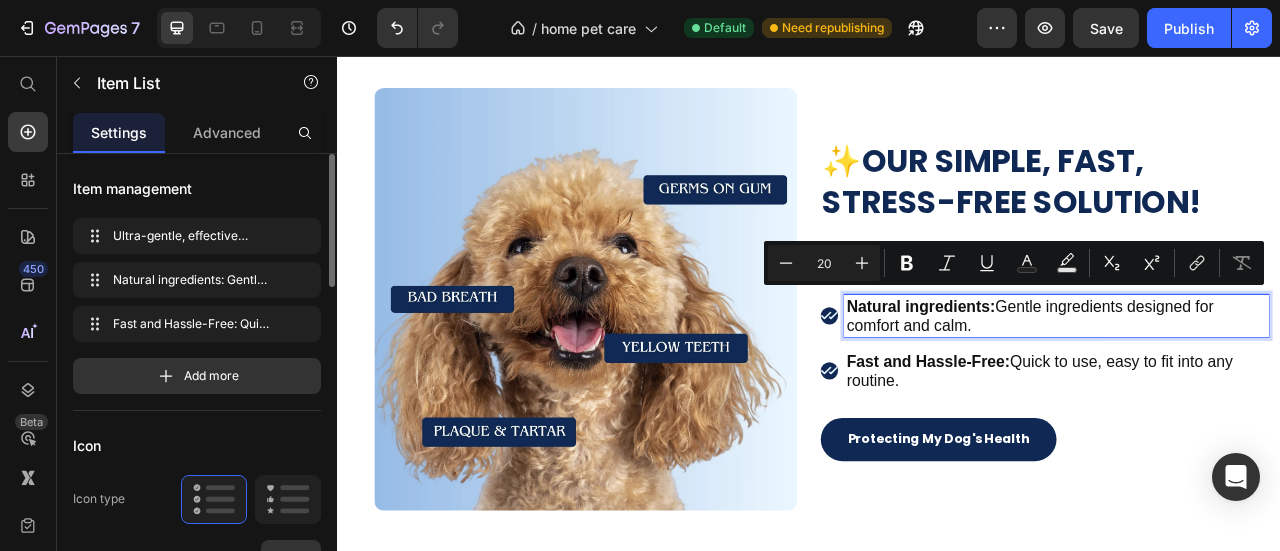 drag, startPoint x: 1178, startPoint y: 360, endPoint x: 1183, endPoint y: 375, distance: 15.811388 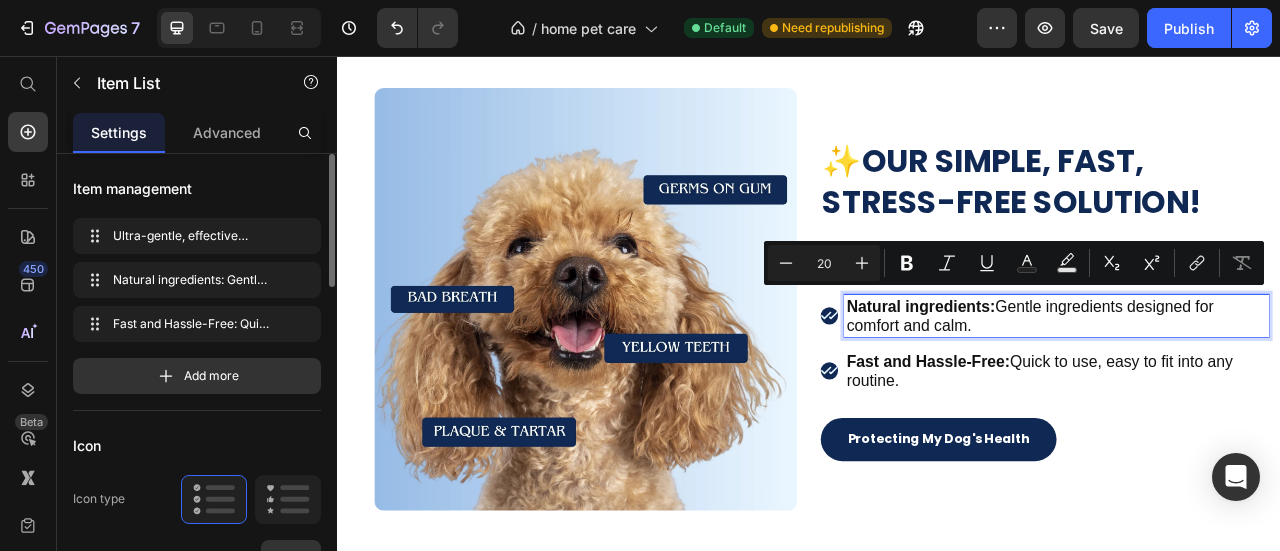 click on "Natural ingredients:  Gentle ingredients designed for comfort and calm." at bounding box center [1252, 386] 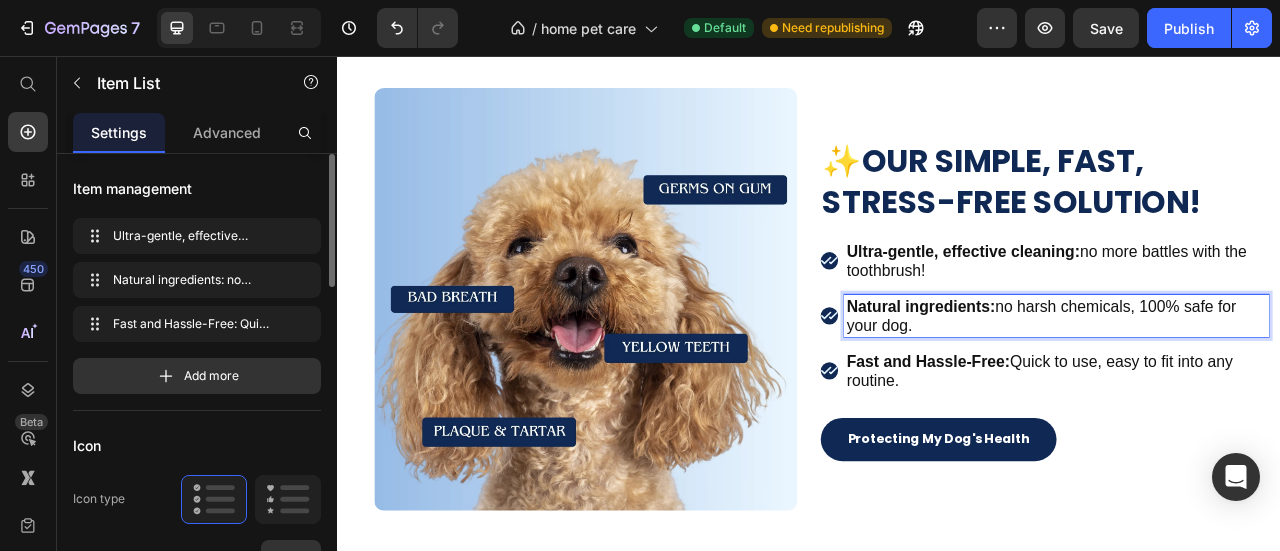 click on "Fast and Hassle-Free:" at bounding box center (1089, 444) 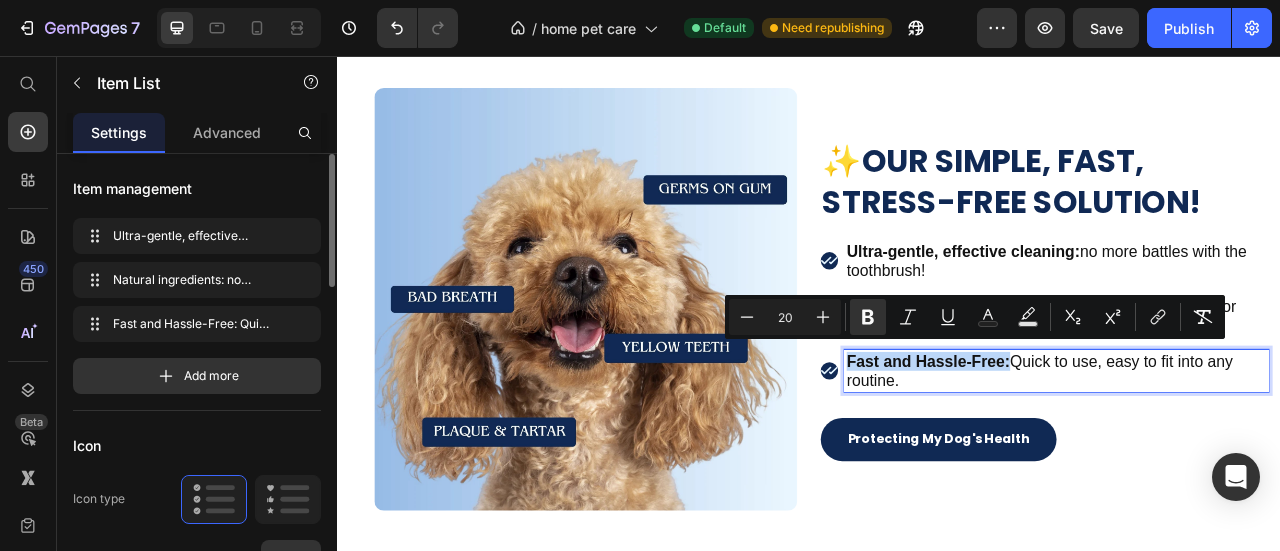 drag, startPoint x: 979, startPoint y: 435, endPoint x: 1188, endPoint y: 433, distance: 209.00957 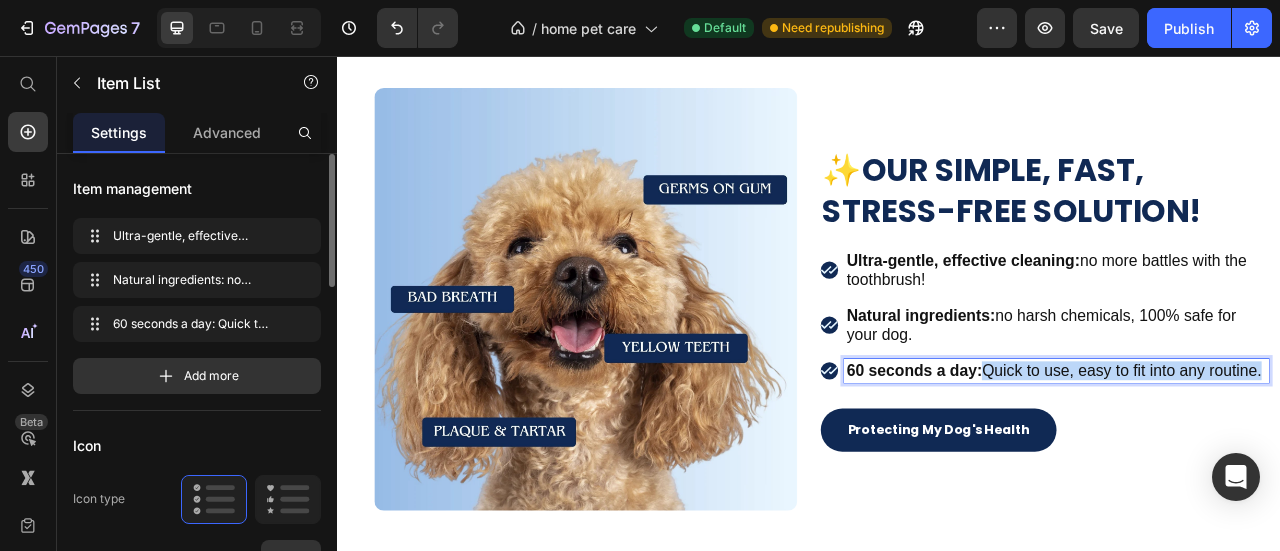 drag, startPoint x: 1156, startPoint y: 433, endPoint x: 1181, endPoint y: 455, distance: 33.30165 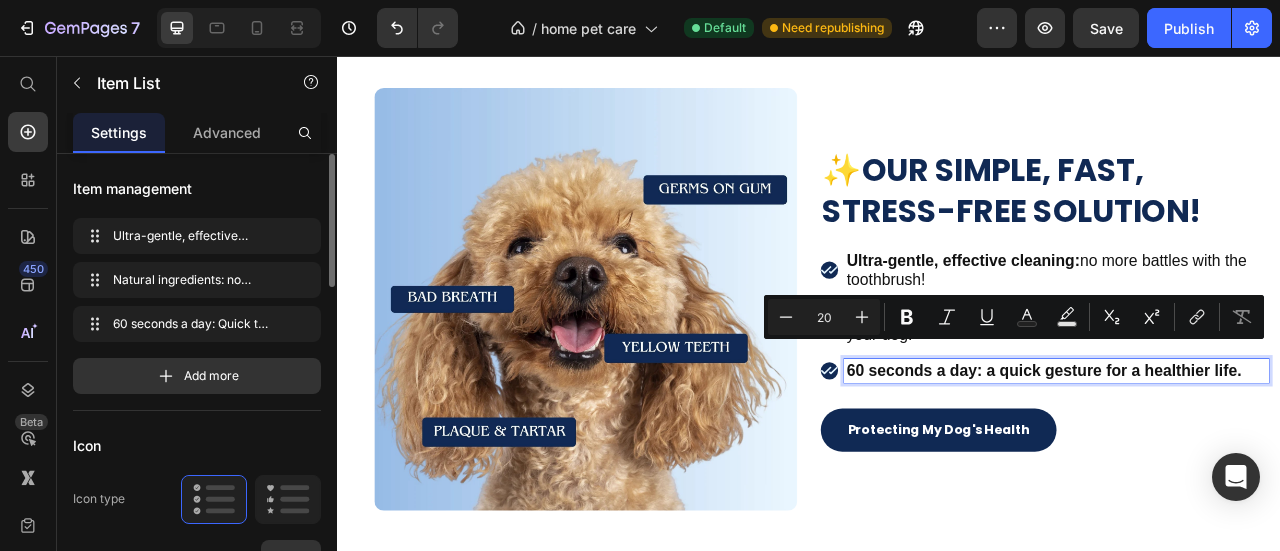 scroll, scrollTop: 3196, scrollLeft: 0, axis: vertical 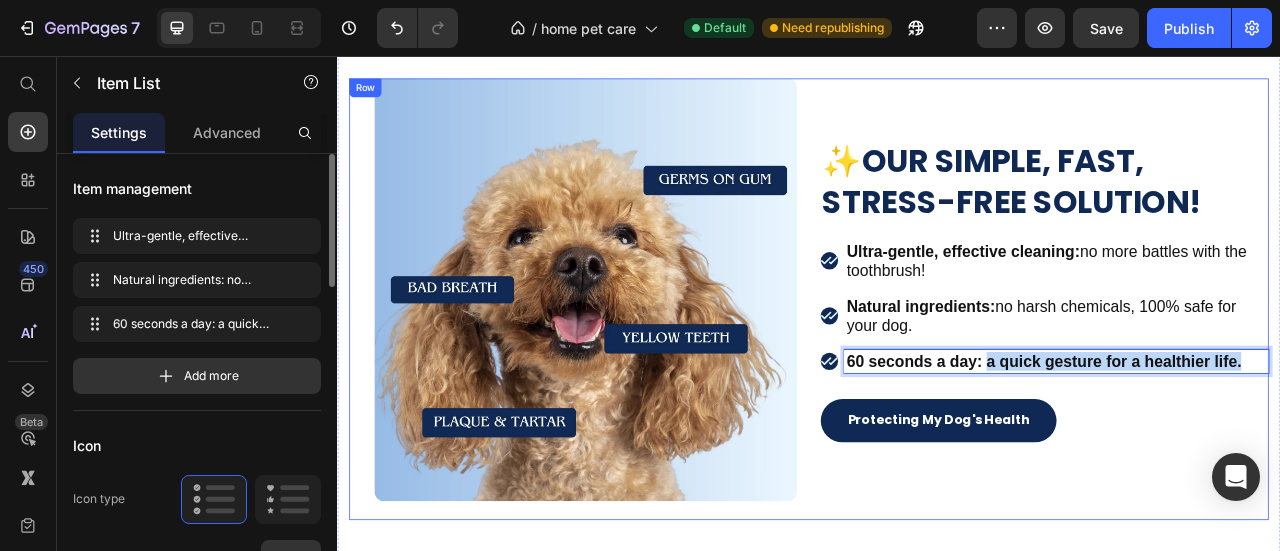 drag, startPoint x: 1486, startPoint y: 429, endPoint x: 1156, endPoint y: 459, distance: 331.36084 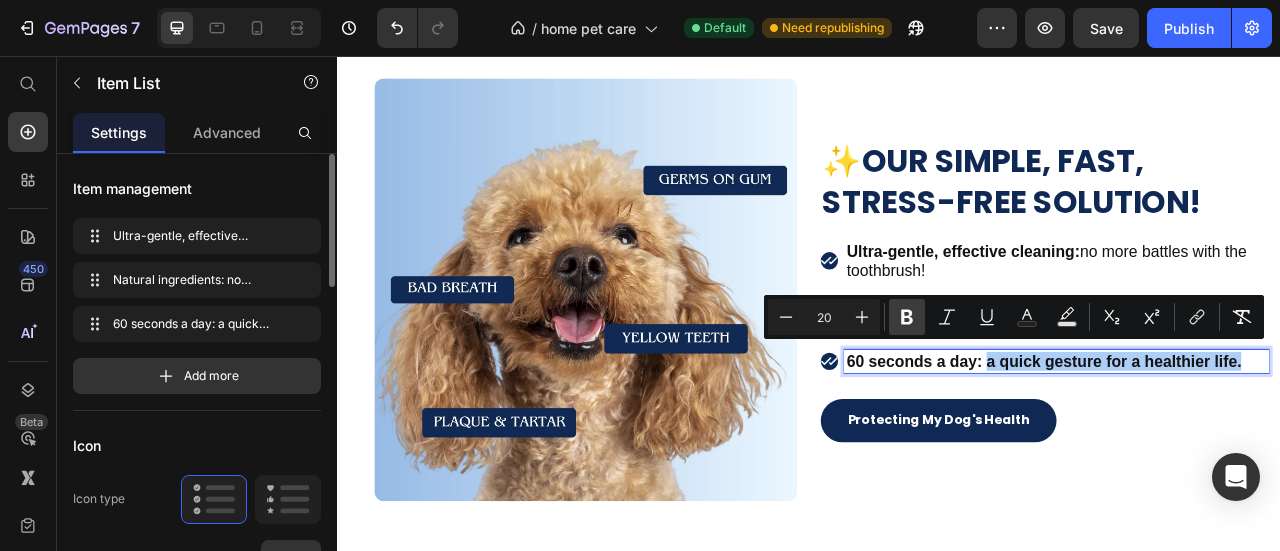 click 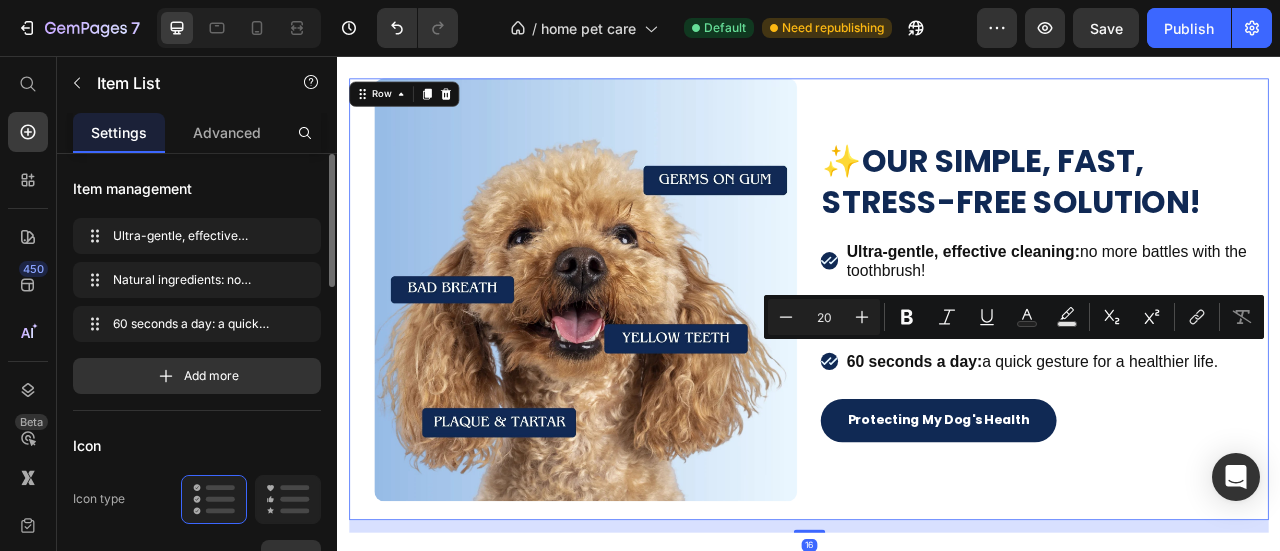 click on "✨OUR SIMPLE, FAST, STRESS-FREE SOLUTION! Heading
Ultra-gentle, effective cleaning:  no more battles with the toothbrush!
Natural ingredients:  no harsh chemicals, 100% safe for your dog.
60 seconds a day:  a quick gesture for a healthier life. Item List Protecting My Dog's Health Button" at bounding box center (1237, 365) 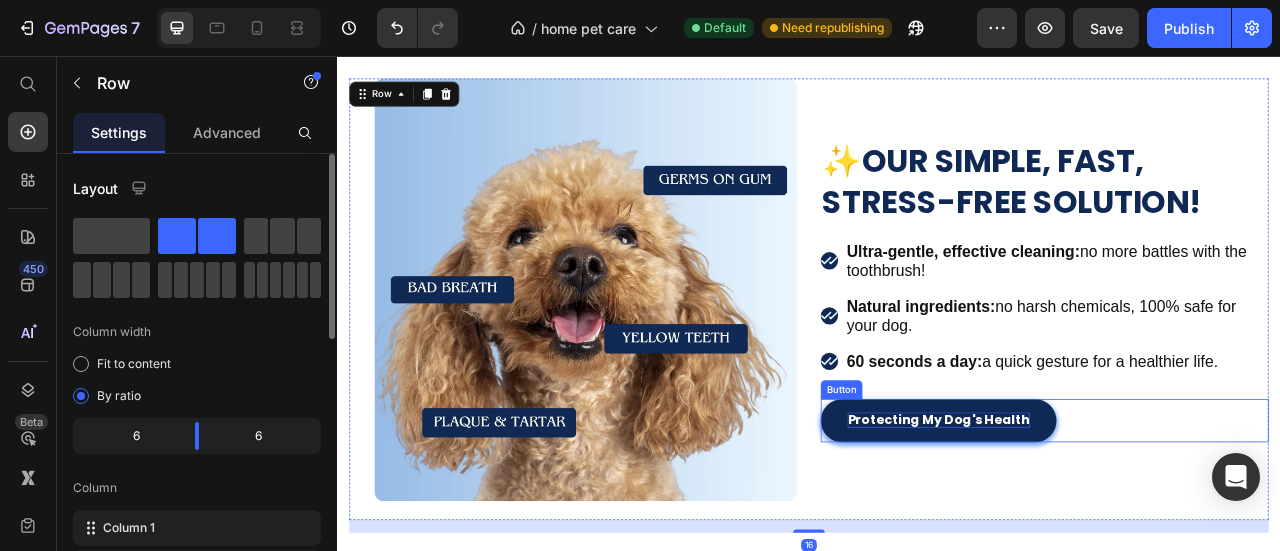 click on "Protecting My Dog's Health" at bounding box center [1102, 519] 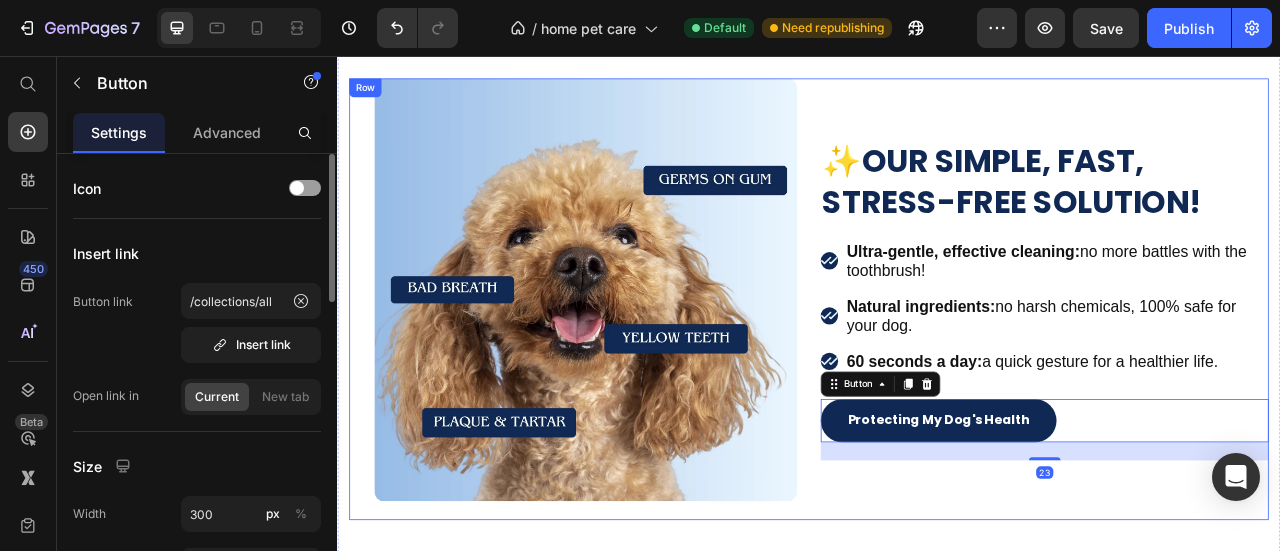 click on "✨OUR SIMPLE, FAST, STRESS-FREE SOLUTION! Heading
Ultra-gentle, effective cleaning:  no more battles with the toothbrush!
Natural ingredients:  no harsh chemicals, 100% safe for your dog.
60 seconds a day:  a quick gesture for a healthier life. Item List Protecting My Dog's Health Button   23" at bounding box center [1237, 365] 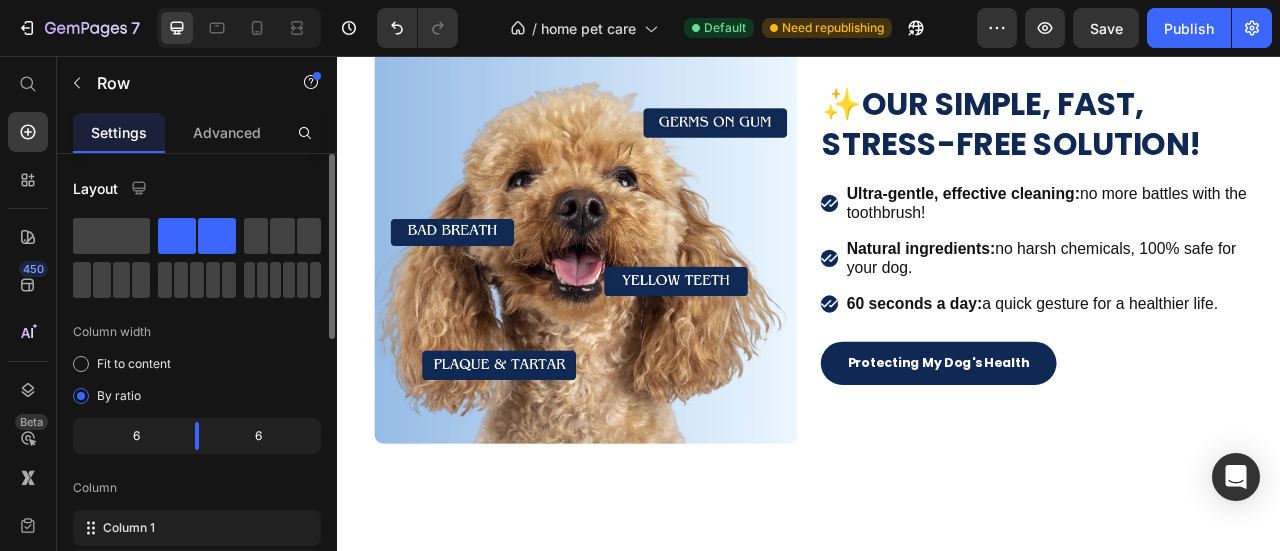 scroll, scrollTop: 3500, scrollLeft: 0, axis: vertical 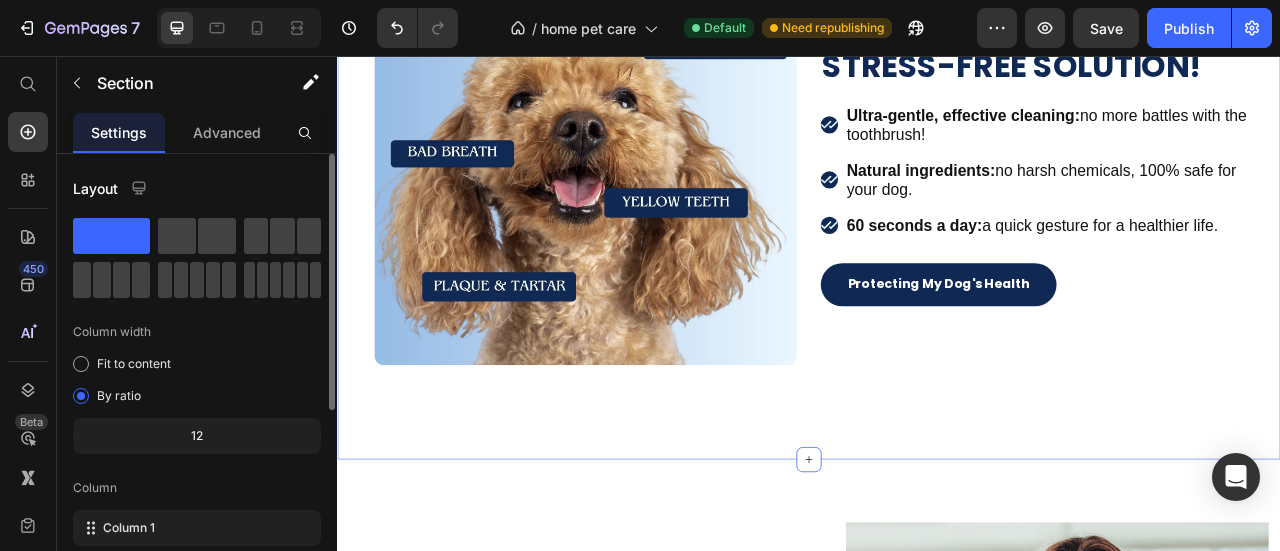 click on "Image Row ✨OUR SIMPLE, FAST, STRESS-FREE SOLUTION! Heading
Ultra-gentle, effective cleaning:  no more battles with the toothbrush!
Natural ingredients:  no harsh chemicals, 100% safe for your dog.
60 seconds a day:  a quick gesture for a healthier life. Item List Protecting My Dog's Health Button Row Section 8   You can create reusable sections Create Theme Section AI Content Write with GemAI What would you like to describe here? Tone and Voice Persuasive Product Dog Eye Wipes Show more Generate" at bounding box center (937, 200) 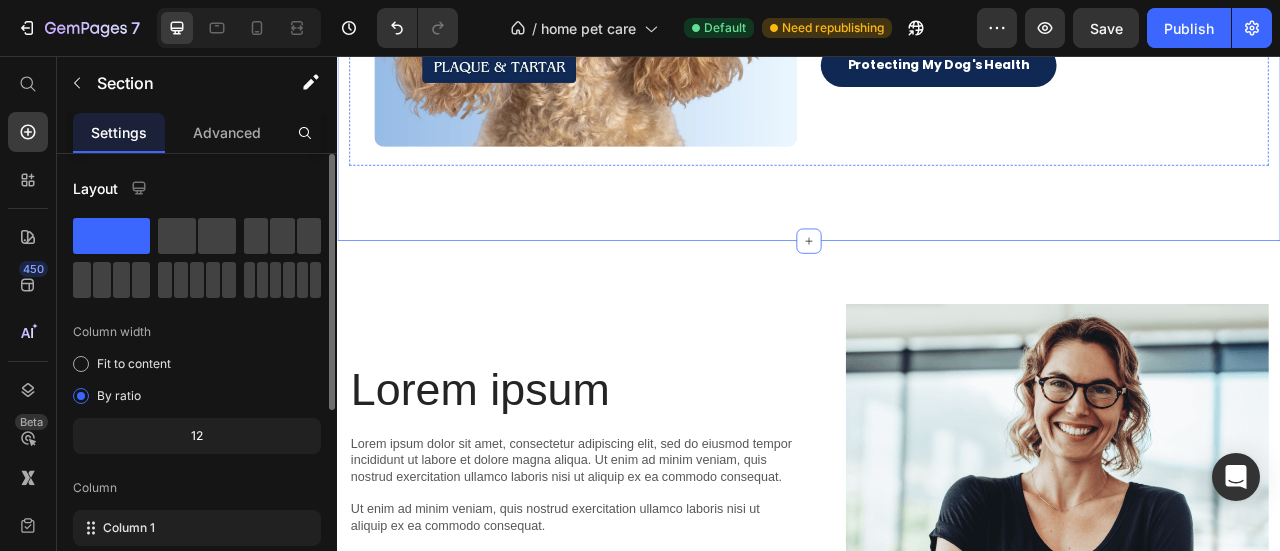 scroll, scrollTop: 3800, scrollLeft: 0, axis: vertical 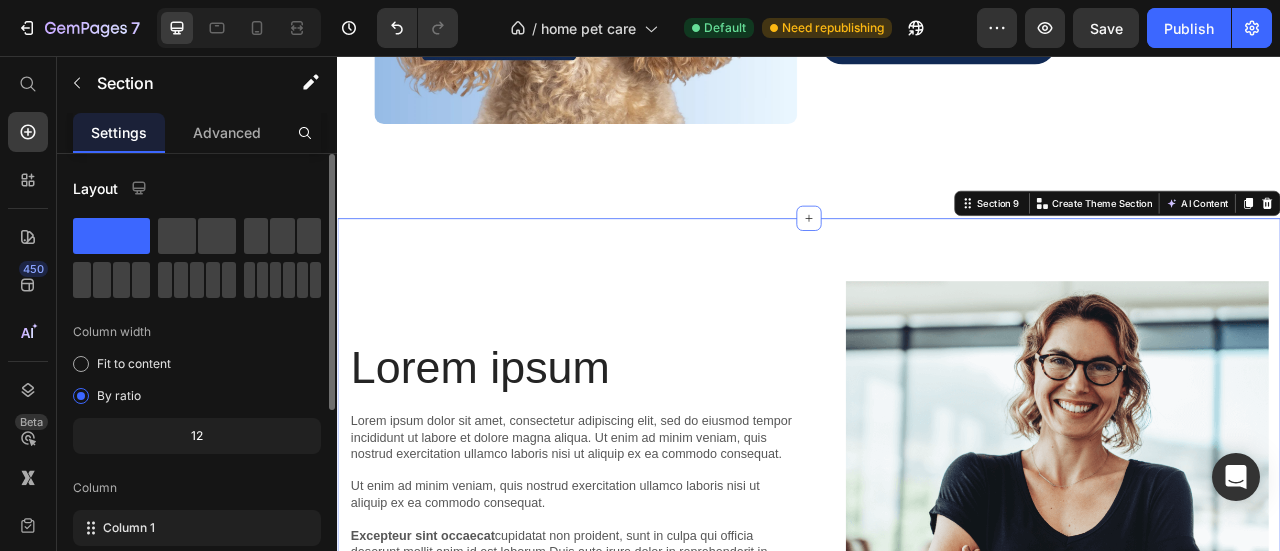 click on "Lorem ipsum Heading Lorem ipsum dolor sit amet, consectetur adipiscing elit, sed do eiusmod tempor incididunt ut labore et dolore magna aliqua. Ut enim ad minim veniam, quis nostrud exercitation ullamco laboris nisi ut aliquip ex ea commodo consequat. Ut enim ad minim veniam, quis nostrud exercitation ullamco laboris nisi ut aliquip ex ea commodo consequat. Excepteur sint occaecat  cupidatat non proident, sunt in culpa qui officia deserunt mollit anim id est laborum.Duis aute irure dolor in reprehenderit in voluptate  velit esse cillum  dolore eu fugiat nulla pariatur. Excepteur sint occaecat cupidatat non proident, sunt in culpa qui officia deserunt mollit anim id est laborum. Duis aute irure dolor in reprehenderit Text Block Image Row Section 9   You can create reusable sections Create Theme Section AI Content Write with GemAI What would you like to describe here? Tone and Voice Persuasive Product Show more Generate" at bounding box center [937, 619] 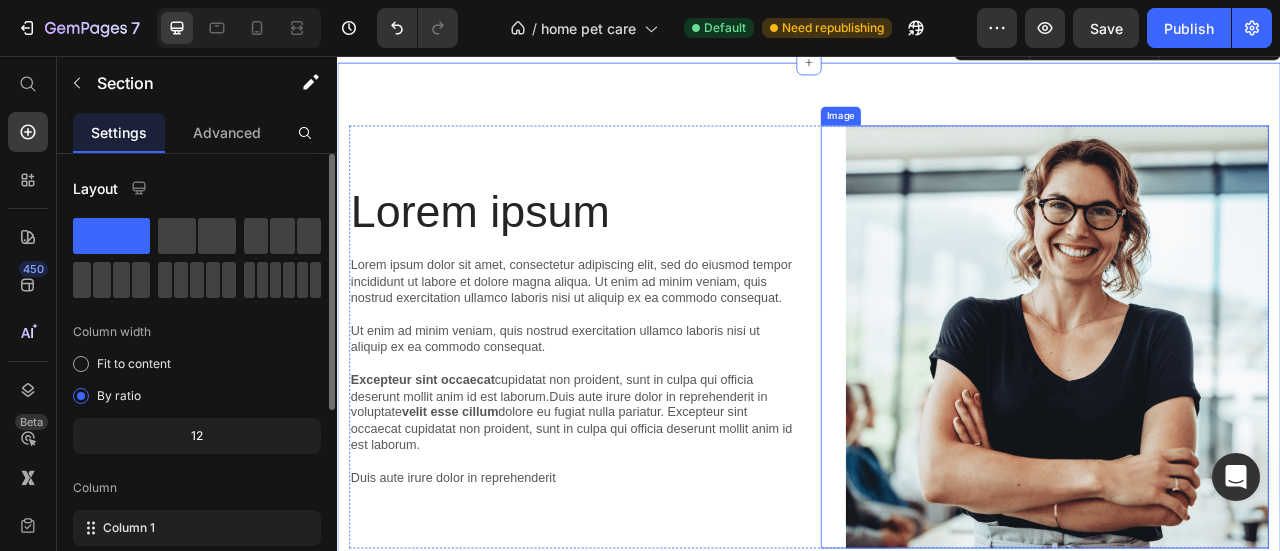 scroll, scrollTop: 4000, scrollLeft: 0, axis: vertical 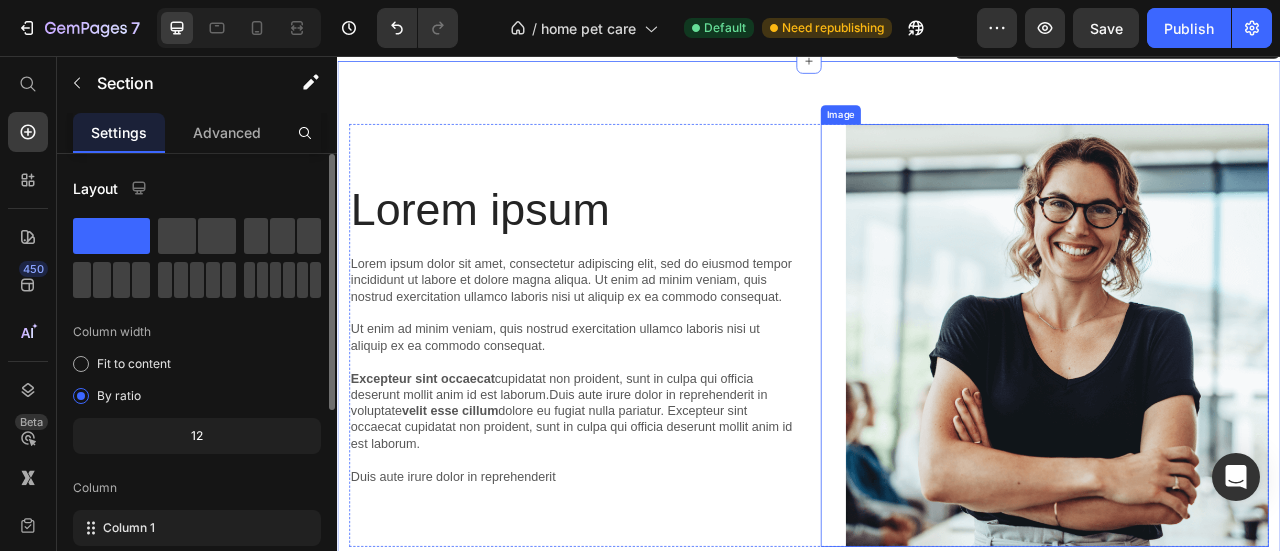 click at bounding box center (1237, 411) 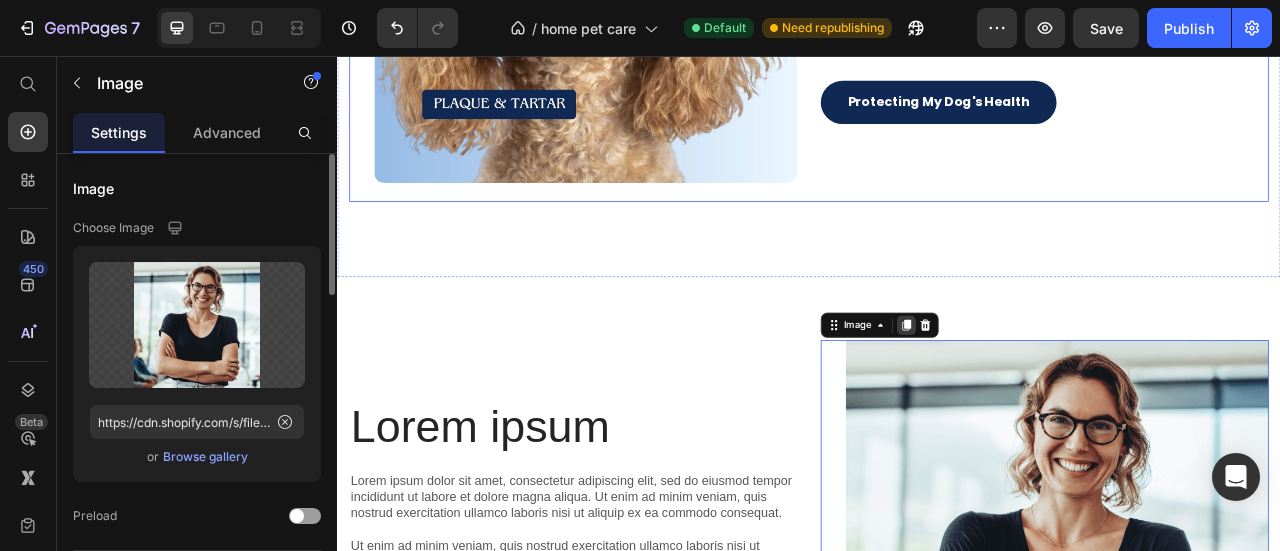 scroll, scrollTop: 3668, scrollLeft: 0, axis: vertical 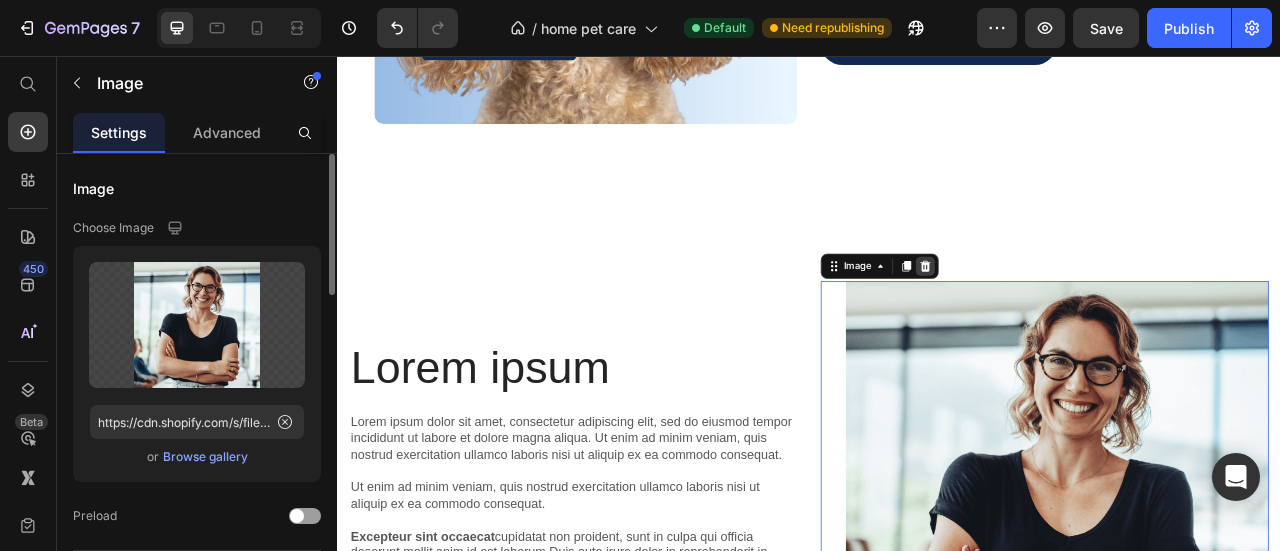 click 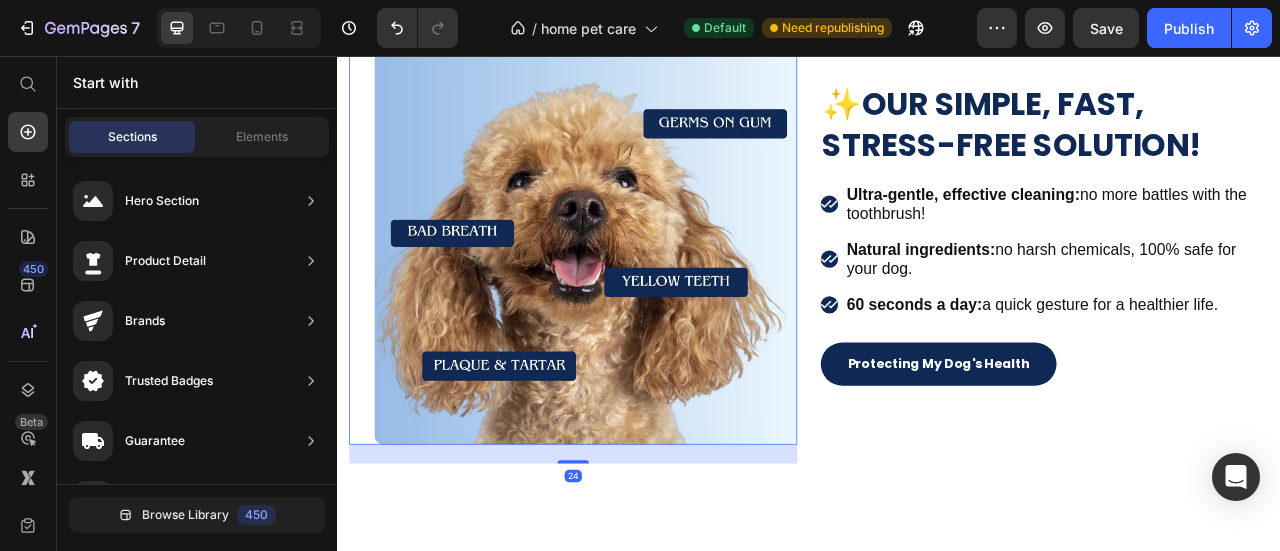 click at bounding box center [637, 281] 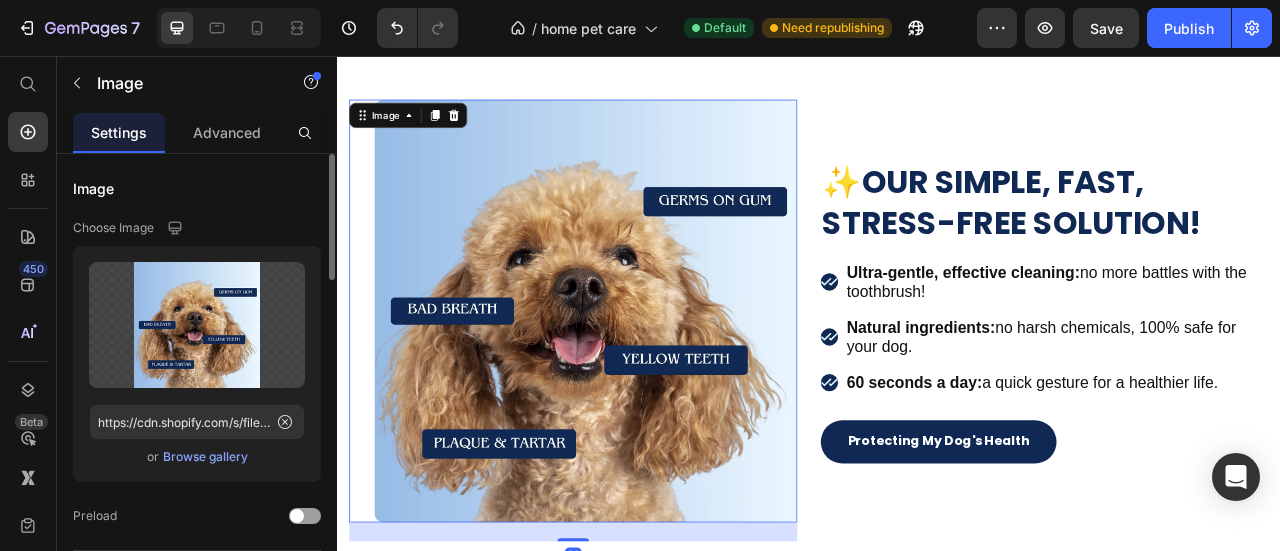 scroll, scrollTop: 3100, scrollLeft: 0, axis: vertical 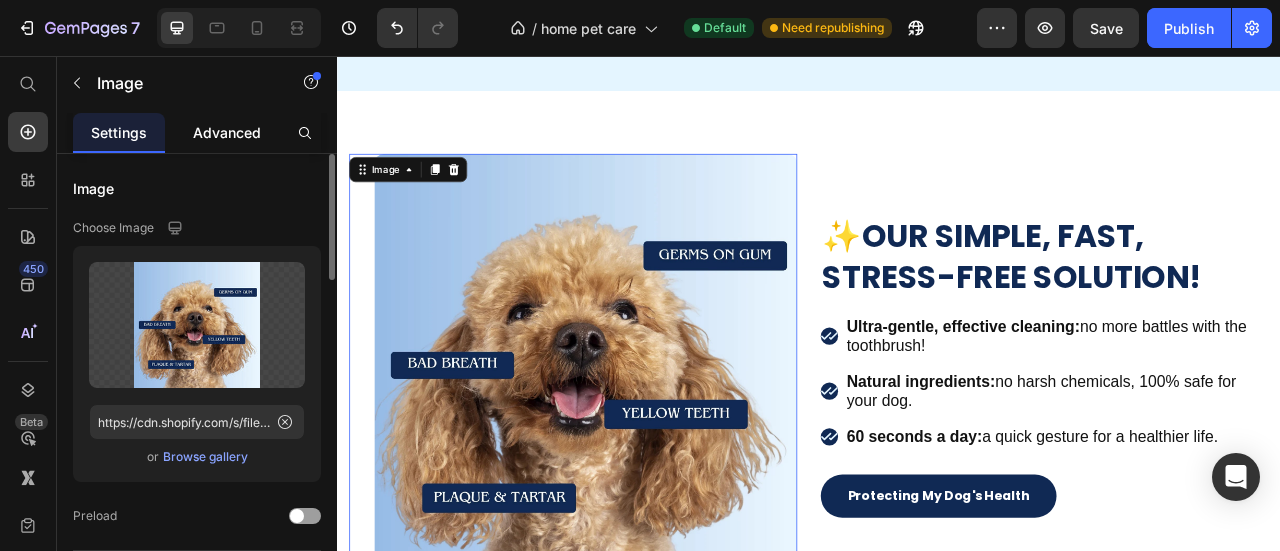 click on "Advanced" at bounding box center (227, 132) 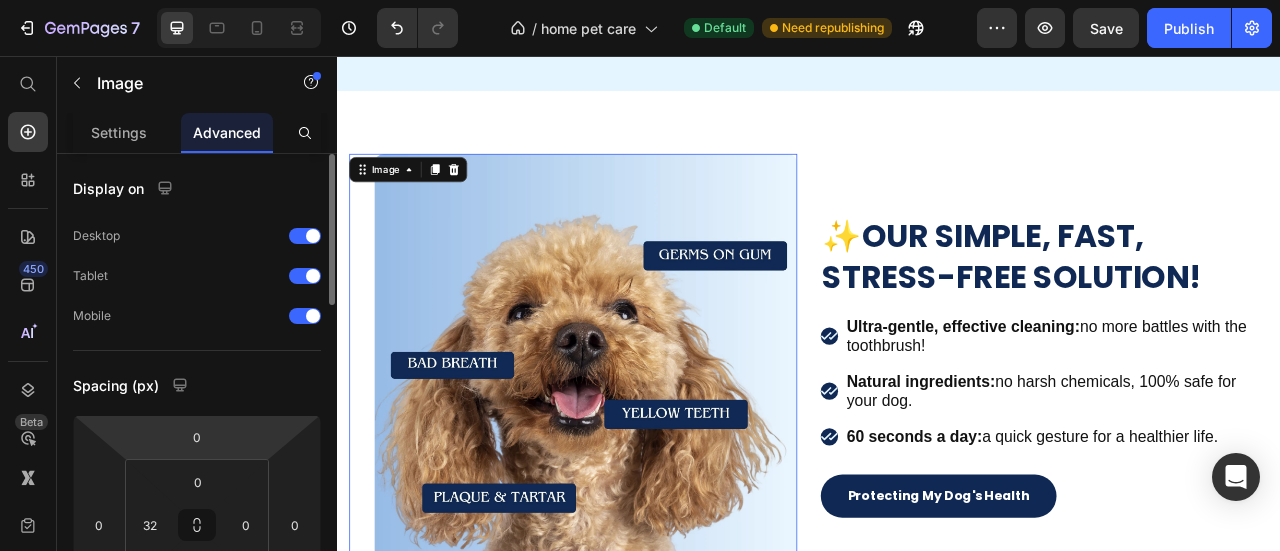 scroll, scrollTop: 100, scrollLeft: 0, axis: vertical 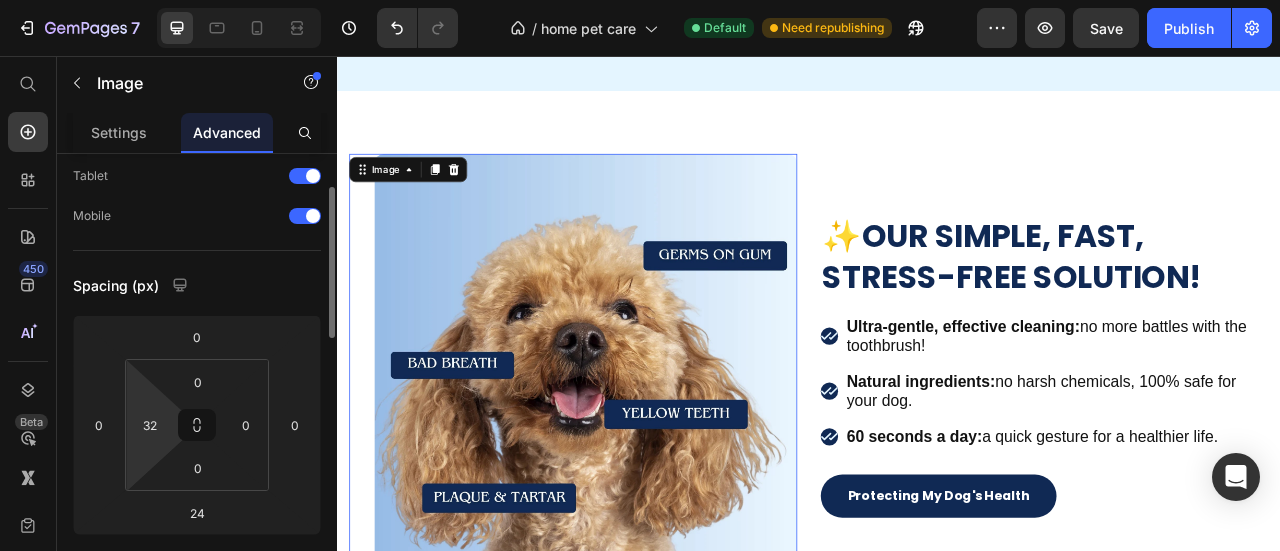 click on "7  Version history  /  home pet care Default Need republishing Preview  Save   Publish  450 Beta Start with Sections Elements Hero Section Product Detail Brands Trusted Badges Guarantee Product Breakdown How to use Testimonials Compare Bundle FAQs Social Proof Brand Story Product List Collection Blog List Contact Sticky Add to Cart Custom Footer Browse Library 450 Layout
Row
Row
Row
Row Text
Heading
Text Block Button
Button
Button
Sticky Back to top Media
Image" at bounding box center [640, 0] 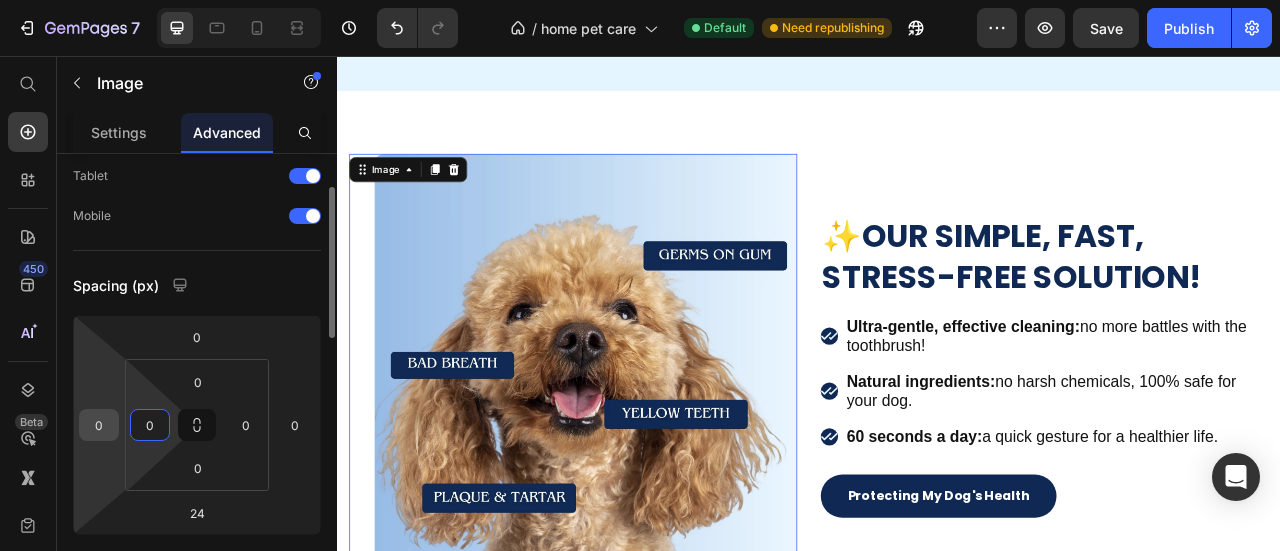 type on "0" 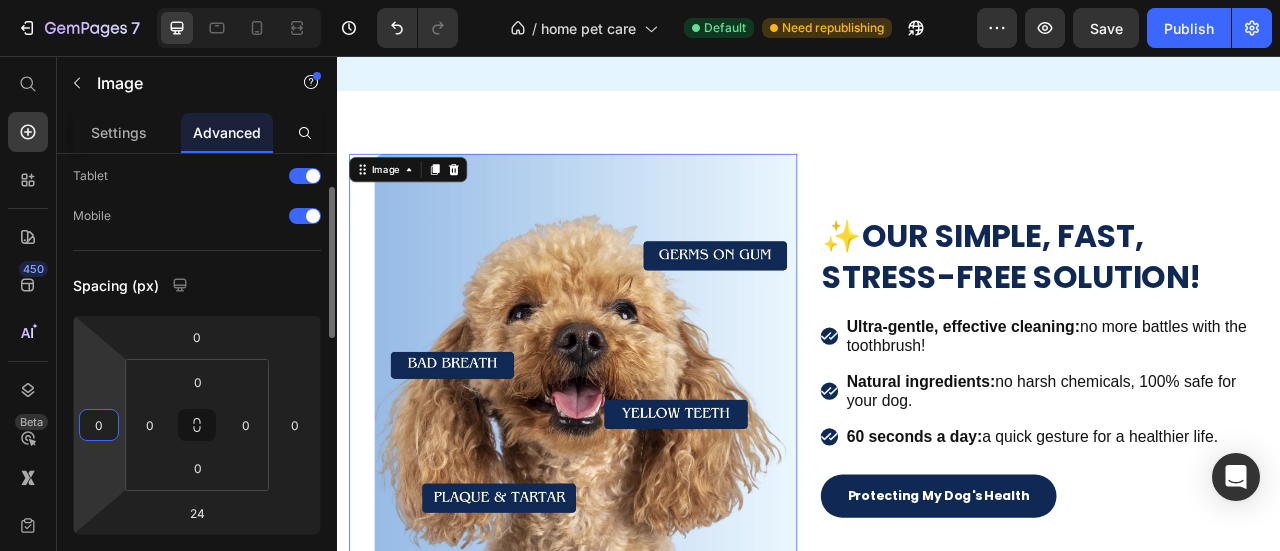 click on "0" at bounding box center [99, 425] 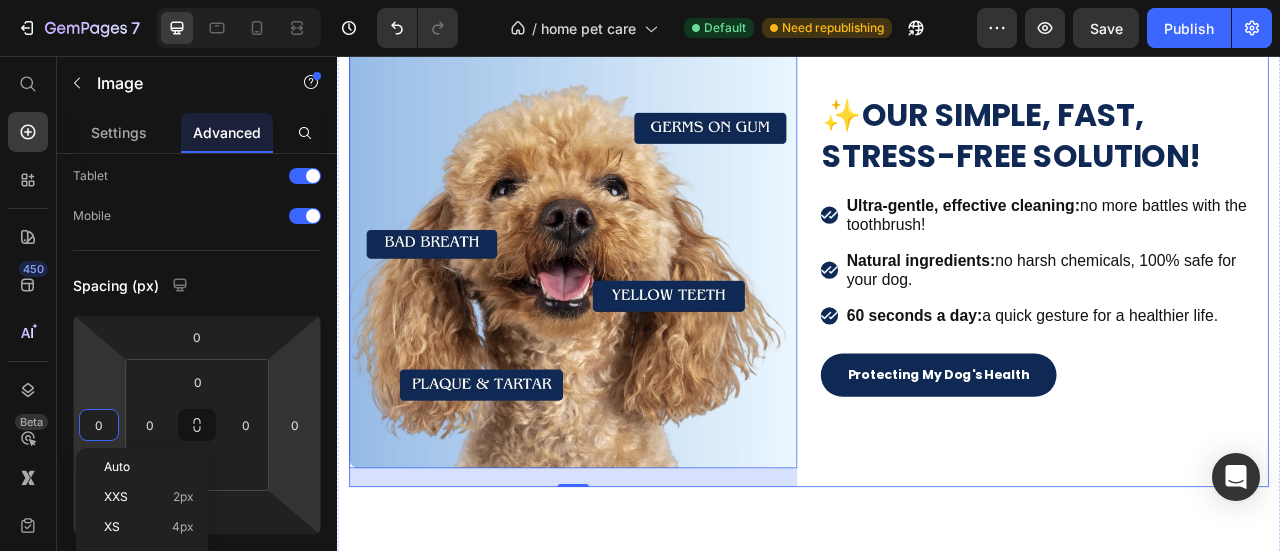 scroll, scrollTop: 3500, scrollLeft: 0, axis: vertical 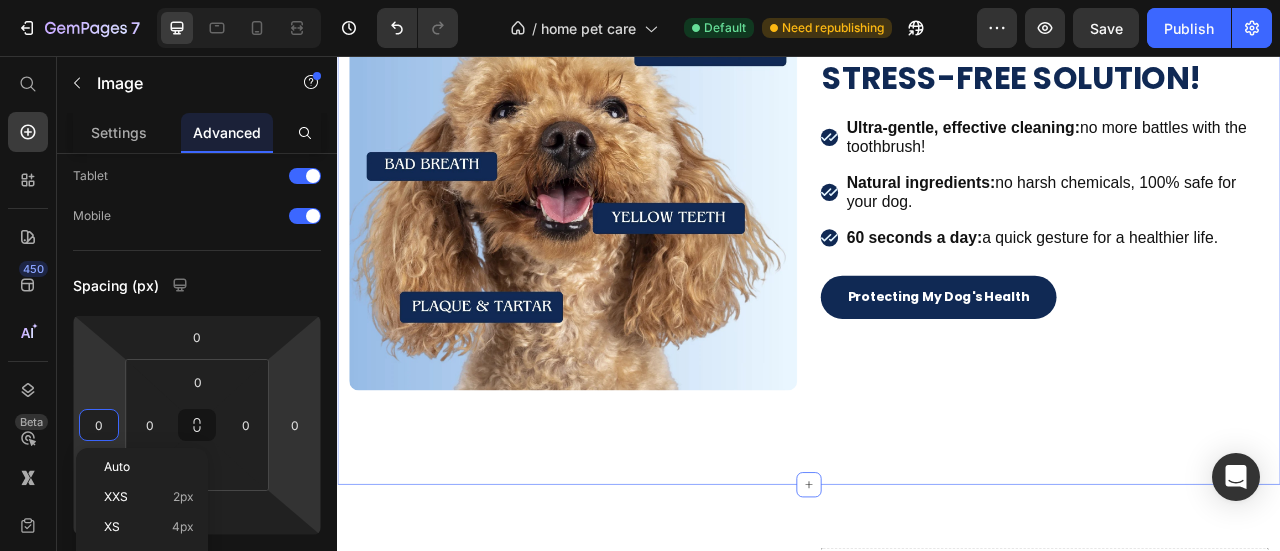 click on "Image Row ✨OUR SIMPLE, FAST, STRESS-FREE SOLUTION! Heading
Ultra-gentle, effective cleaning:  no more battles with the toothbrush!
Natural ingredients:  no harsh chemicals, 100% safe for your dog.
60 seconds a day:  a quick gesture for a healthier life. Item List Protecting My Dog's Health Button Row Section 8   You can create reusable sections Create Theme Section AI Content Write with GemAI What would you like to describe here? Tone and Voice Persuasive Product Show more Generate" at bounding box center (937, 216) 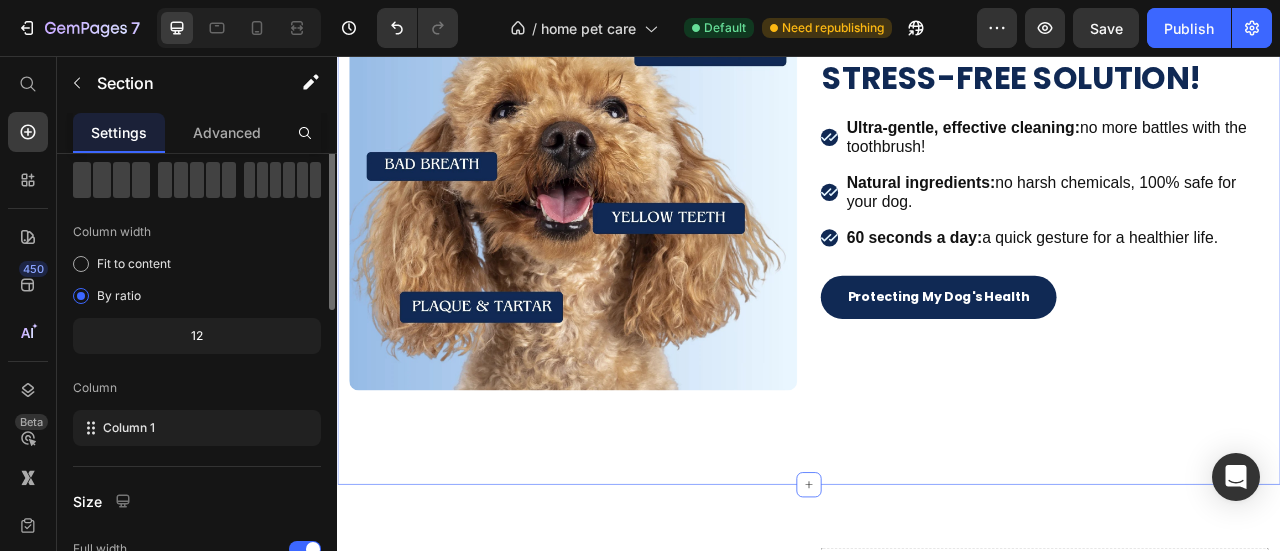 scroll, scrollTop: 0, scrollLeft: 0, axis: both 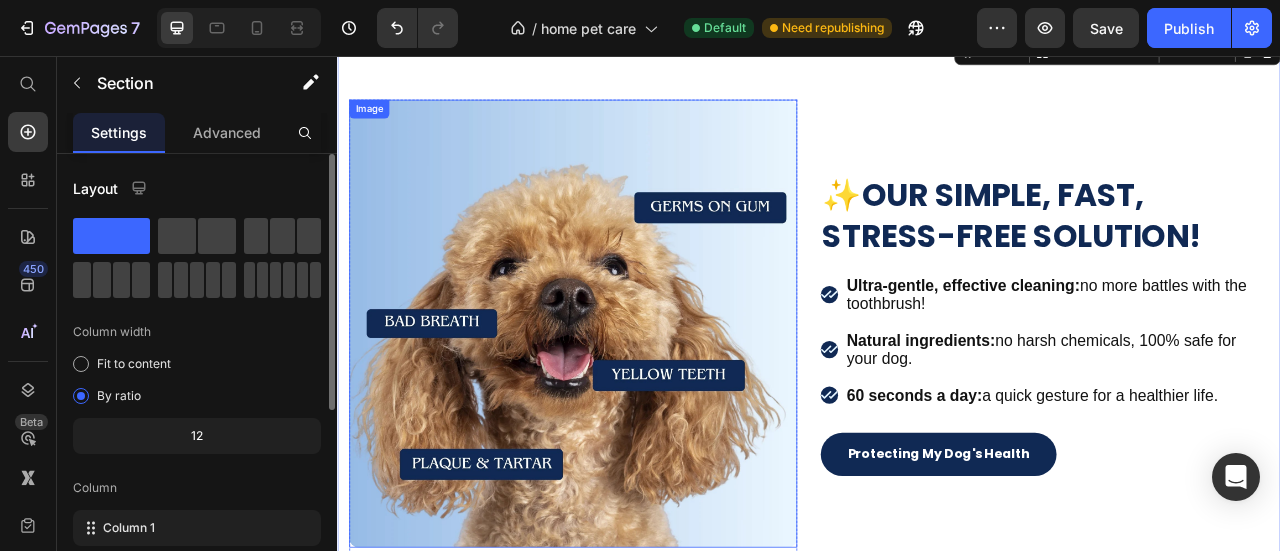 click at bounding box center [637, 396] 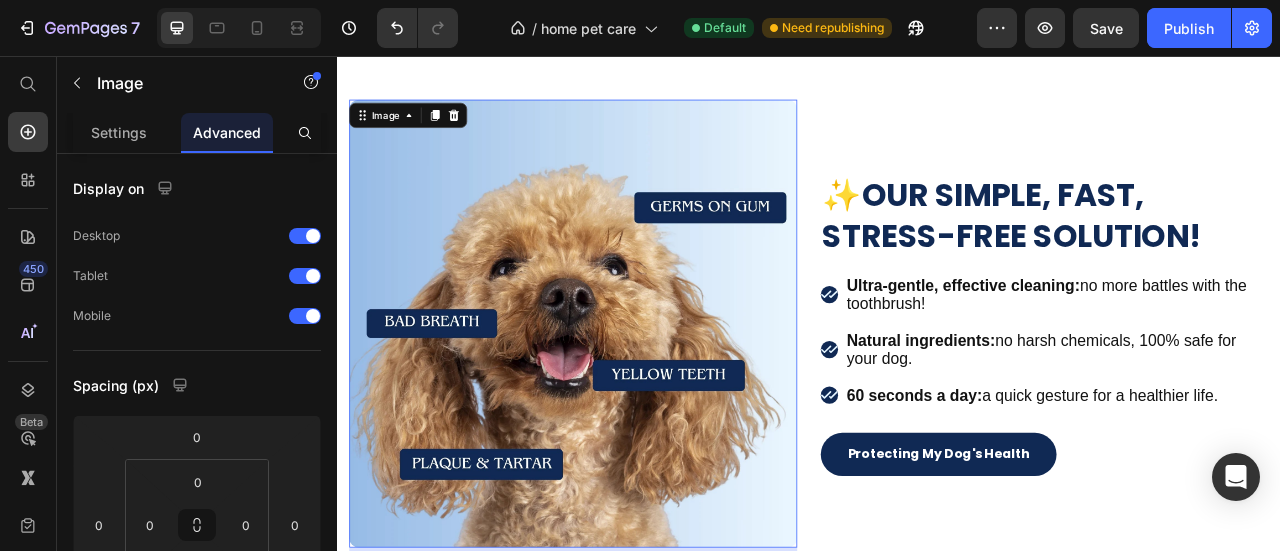 click on "Image" at bounding box center [427, 131] 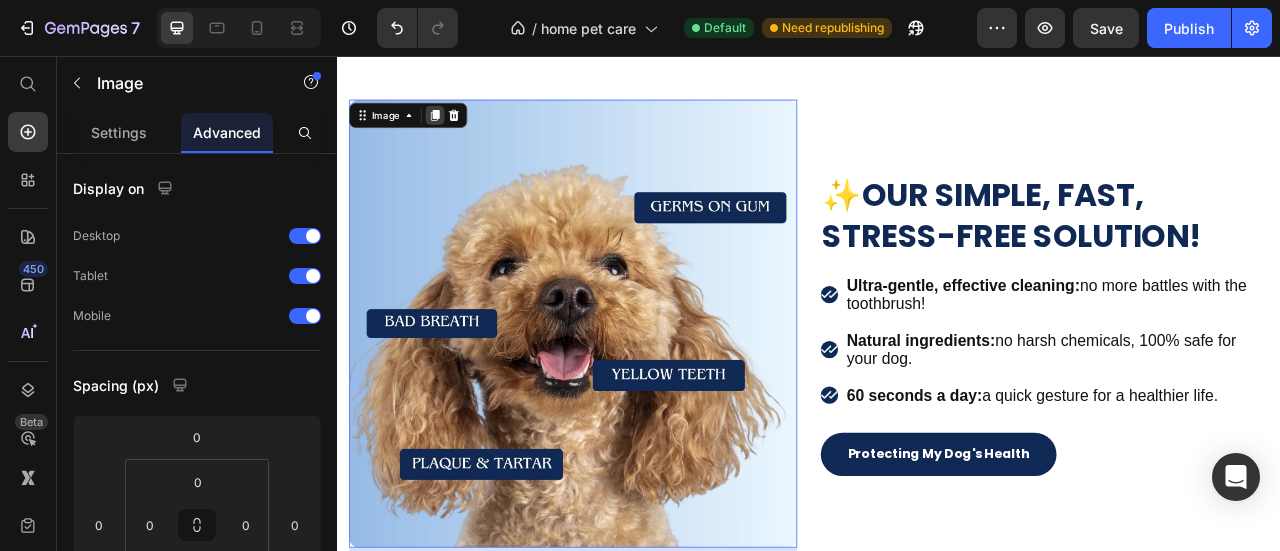 click 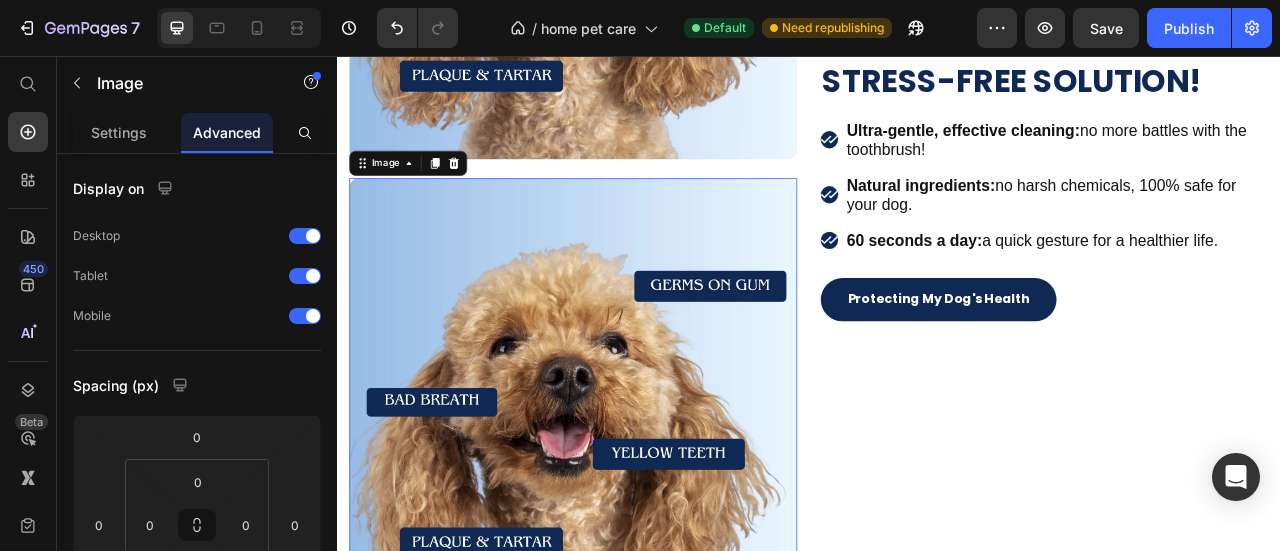 scroll, scrollTop: 3863, scrollLeft: 0, axis: vertical 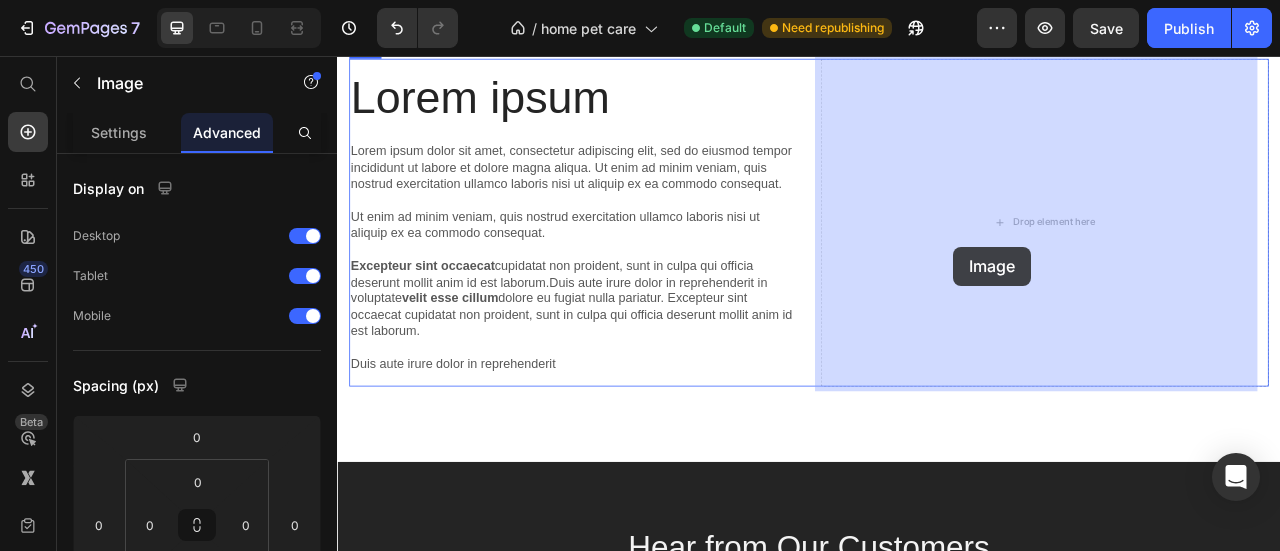 drag, startPoint x: 604, startPoint y: 318, endPoint x: 1121, endPoint y: 299, distance: 517.349 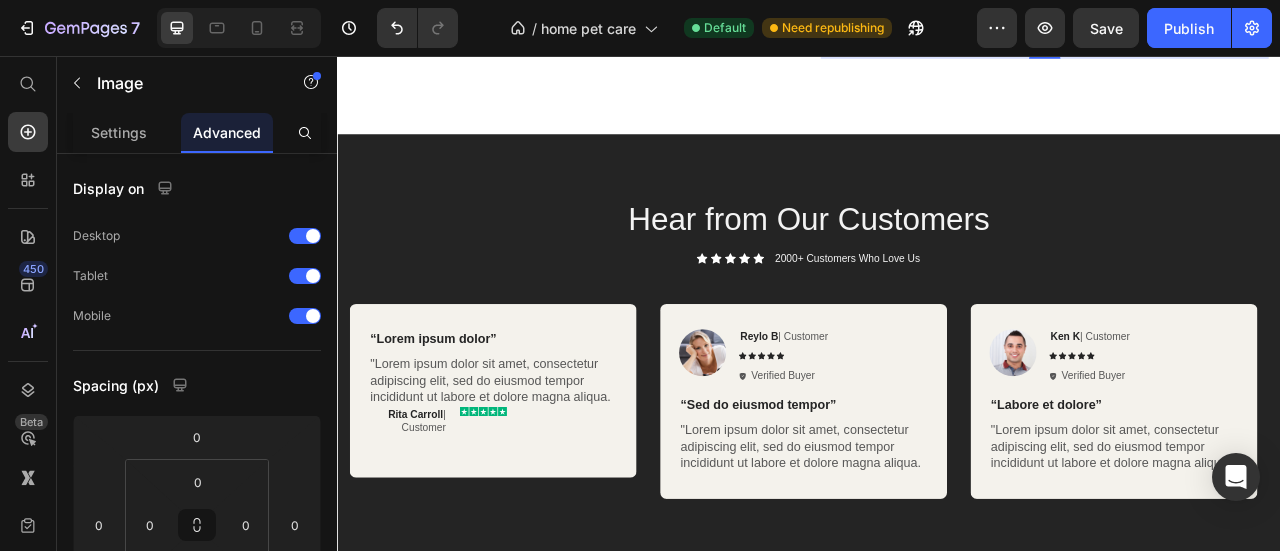 scroll, scrollTop: 4196, scrollLeft: 0, axis: vertical 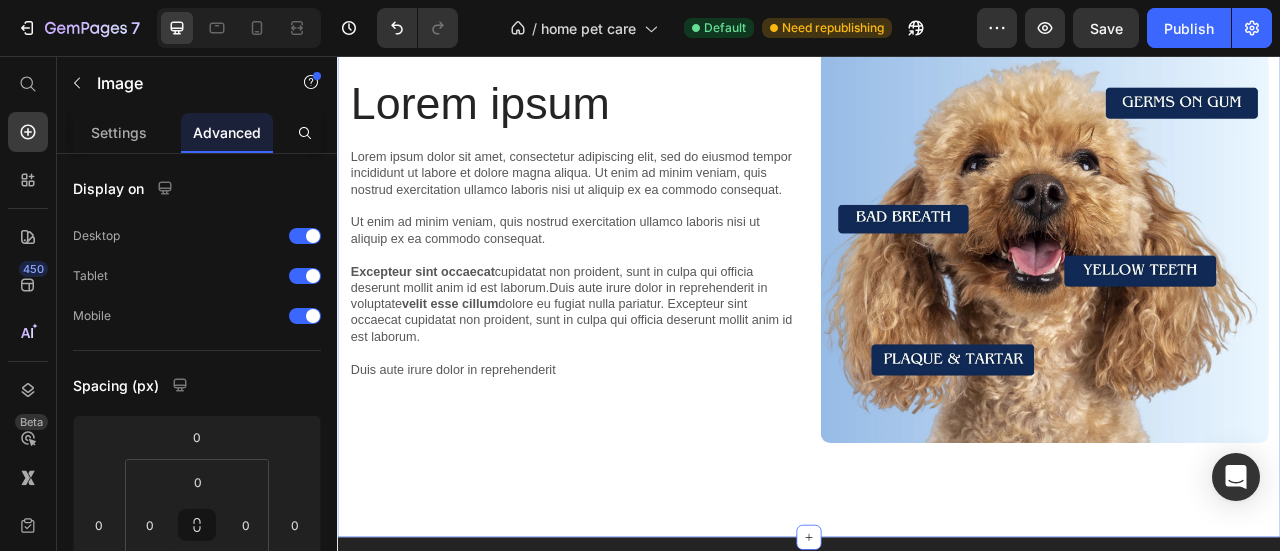 click on "Lorem ipsum Heading Lorem ipsum dolor sit amet, consectetur adipiscing elit, sed do eiusmod tempor incididunt ut labore et dolore magna aliqua. Ut enim ad minim veniam, quis nostrud exercitation ullamco laboris nisi ut aliquip ex ea commodo consequat. Ut enim ad minim veniam, quis nostrud exercitation ullamco laboris nisi ut aliquip ex ea commodo consequat. Excepteur sint occaecat  cupidatat non proident, sunt in culpa qui officia deserunt mollit anim id est laborum.Duis aute irure dolor in reprehenderit in voluptate  velit esse cillum  dolore eu fugiat nulla pariatur. Excepteur sint occaecat cupidatat non proident, sunt in culpa qui officia deserunt mollit anim id est laborum. Duis aute irure dolor in reprehenderit Text Block Image Row" at bounding box center (937, 283) 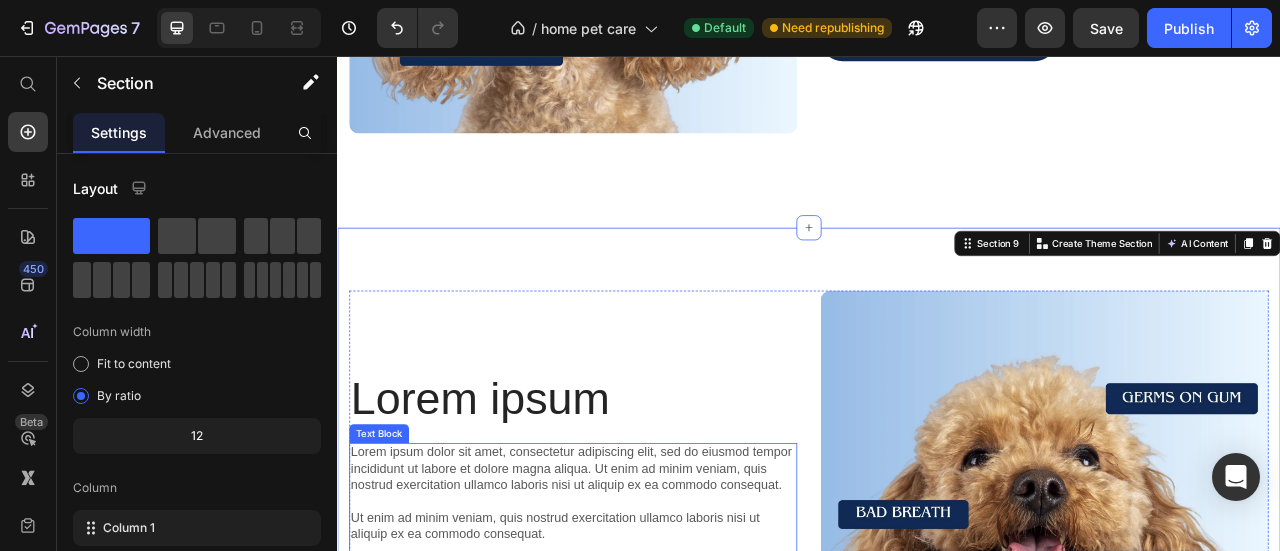 scroll, scrollTop: 3796, scrollLeft: 0, axis: vertical 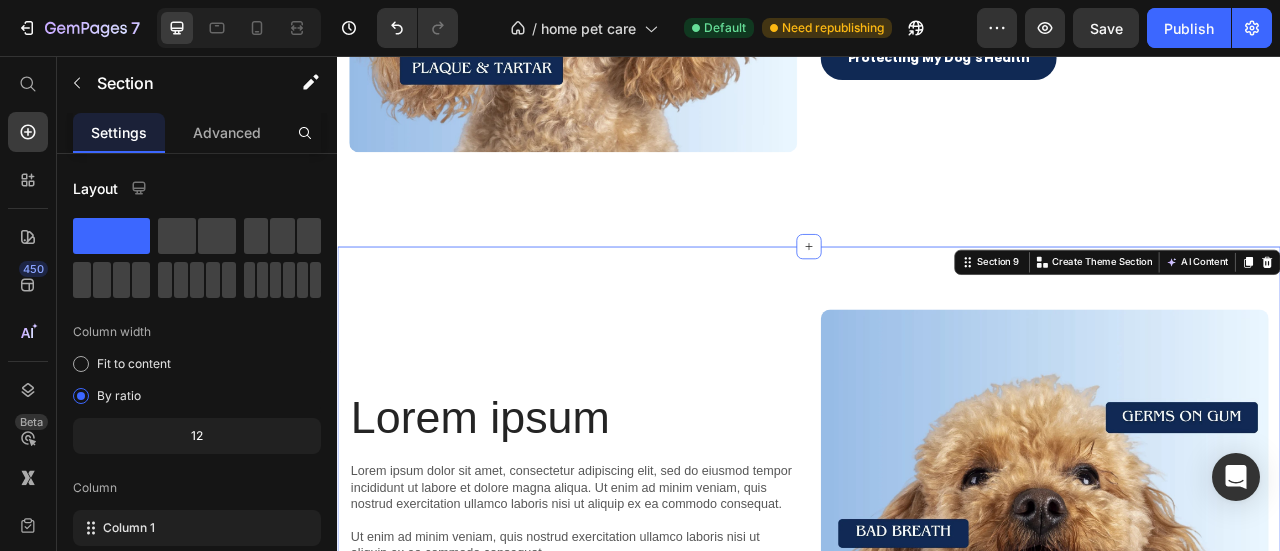 click on "Lorem ipsum Heading Lorem ipsum dolor sit amet, consectetur adipiscing elit, sed do eiusmod tempor incididunt ut labore et dolore magna aliqua. Ut enim ad minim veniam, quis nostrud exercitation ullamco laboris nisi ut aliquip ex ea commodo consequat. Ut enim ad minim veniam, quis nostrud exercitation ullamco laboris nisi ut aliquip ex ea commodo consequat. Excepteur sint occaecat  cupidatat non proident, sunt in culpa qui officia deserunt mollit anim id est laborum.Duis aute irure dolor in reprehenderit in voluptate  velit esse cillum  dolore eu fugiat nulla pariatur. Excepteur sint occaecat cupidatat non proident, sunt in culpa qui officia deserunt mollit anim id est laborum. Duis aute irure dolor in reprehenderit Text Block Image Row Section 9   You can create reusable sections Create Theme Section AI Content Write with GemAI What would you like to describe here? Tone and Voice Persuasive Product Dog Eye Wipes Show more Generate" at bounding box center [937, 683] 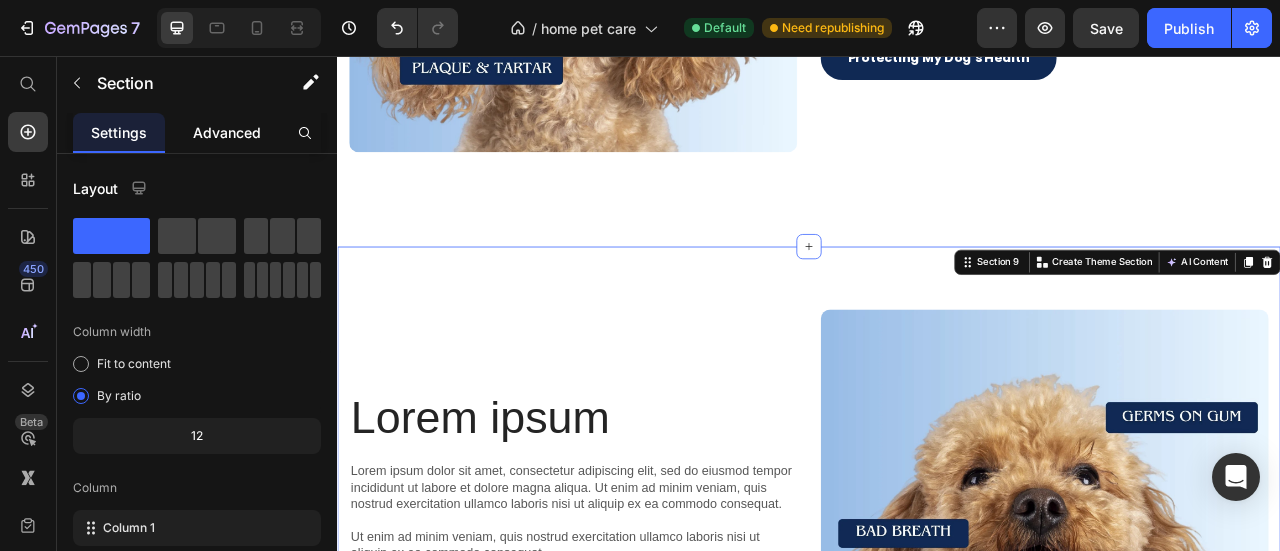 click on "Advanced" 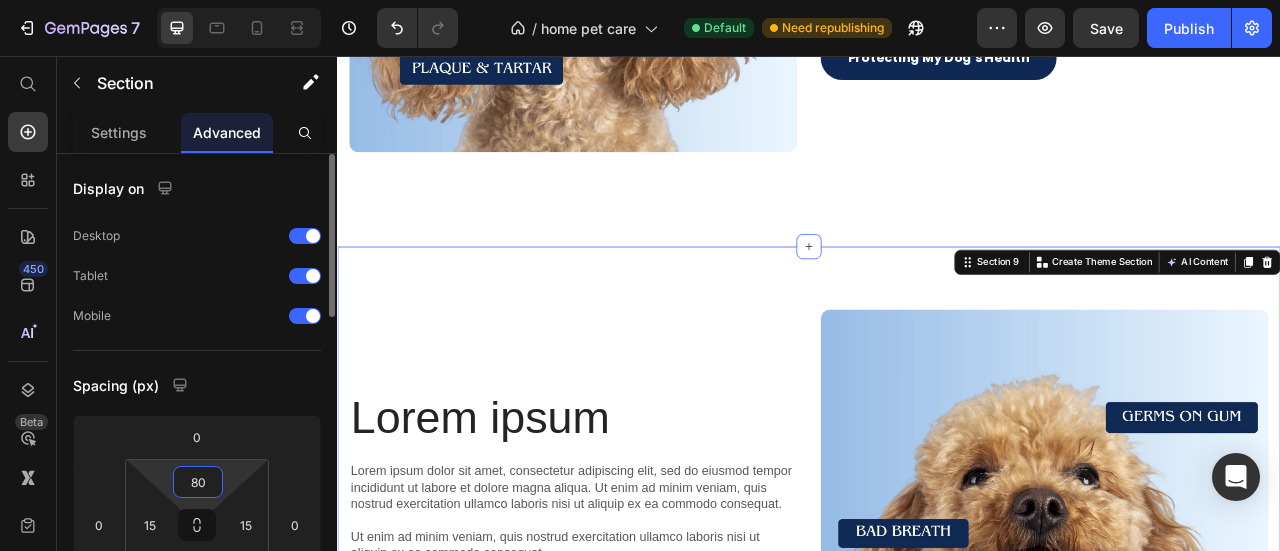 click on "80" at bounding box center (198, 482) 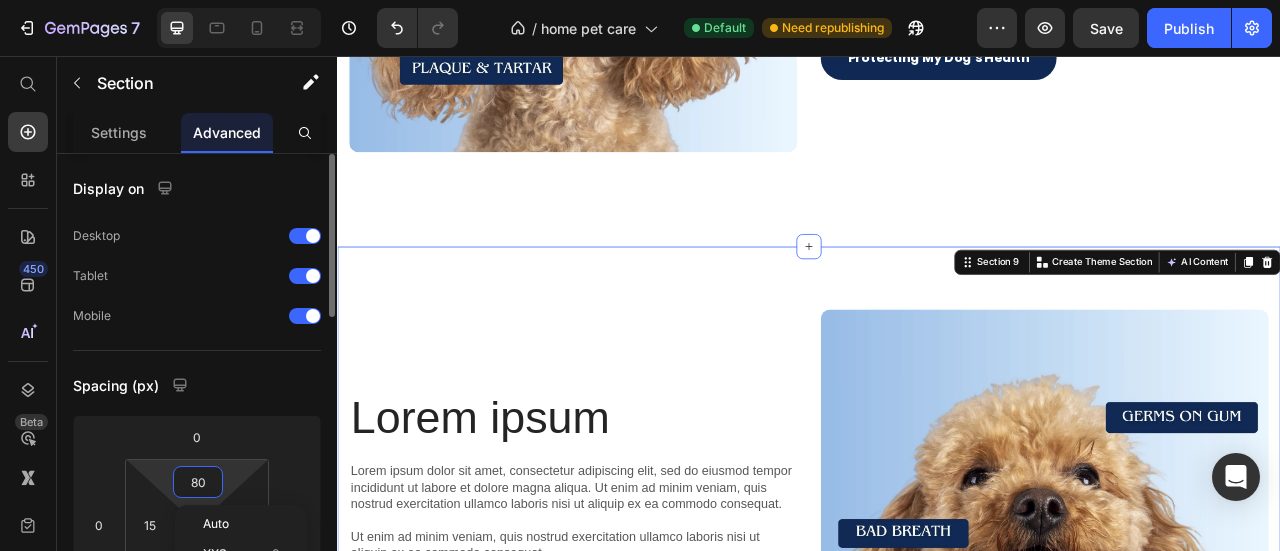 type on "0" 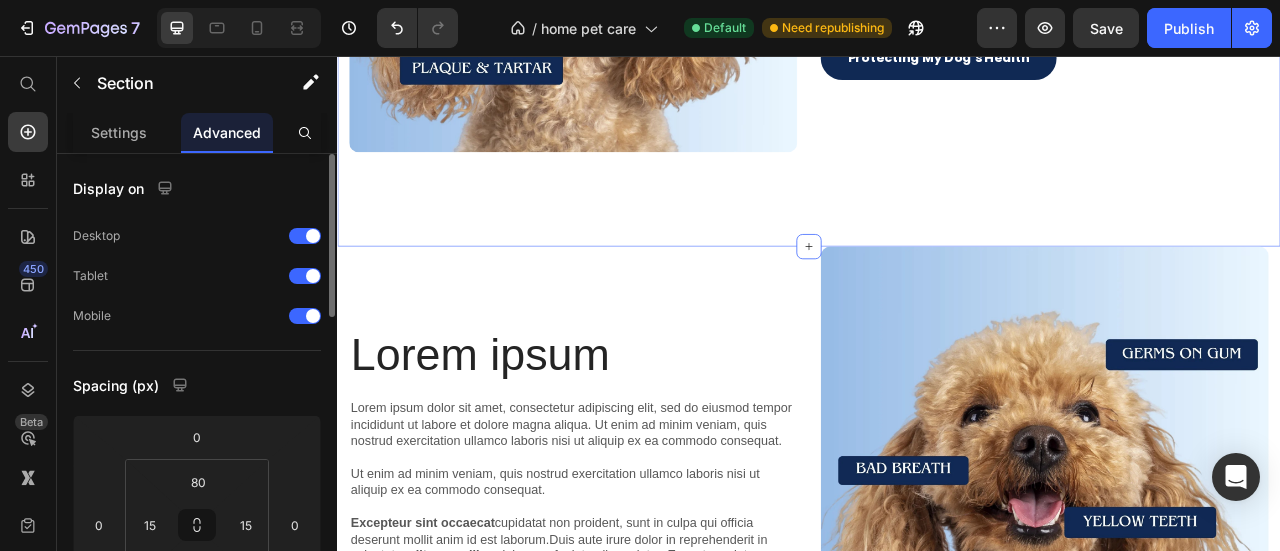 click on "Image Row ✨OUR SIMPLE, FAST, STRESS-FREE SOLUTION! Heading
Ultra-gentle, effective cleaning:  no more battles with the toothbrush!
Natural ingredients:  no harsh chemicals, 100% safe for your dog.
60 seconds a day:  a quick gesture for a healthier life. Item List Protecting My Dog's Health Button Row" at bounding box center (937, -87) 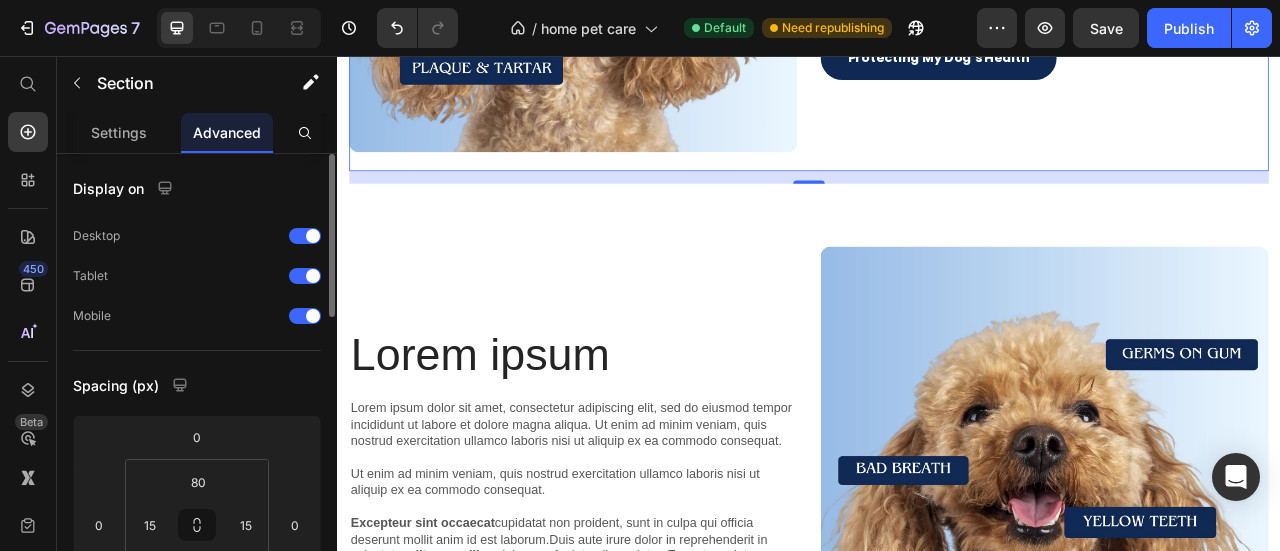 click on "✨OUR SIMPLE, FAST, STRESS-FREE SOLUTION! Heading
Ultra-gentle, effective cleaning:  no more battles with the toothbrush!
Natural ingredients:  no harsh chemicals, 100% safe for your dog.
60 seconds a day:  a quick gesture for a healthier life. Item List Protecting My Dog's Health Button" at bounding box center (1237, -95) 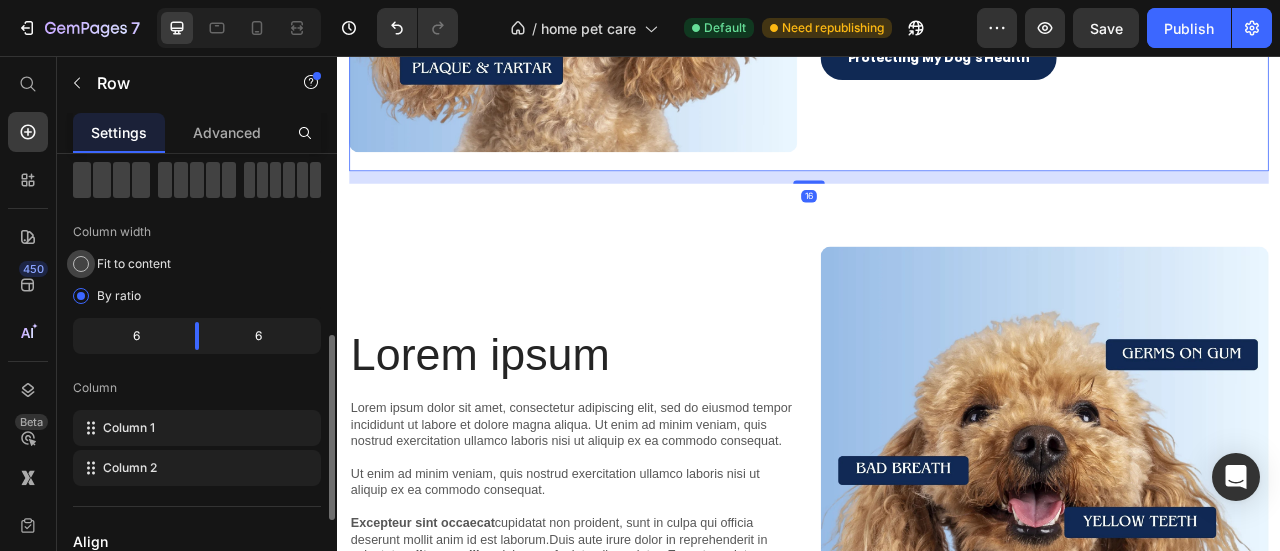 scroll, scrollTop: 200, scrollLeft: 0, axis: vertical 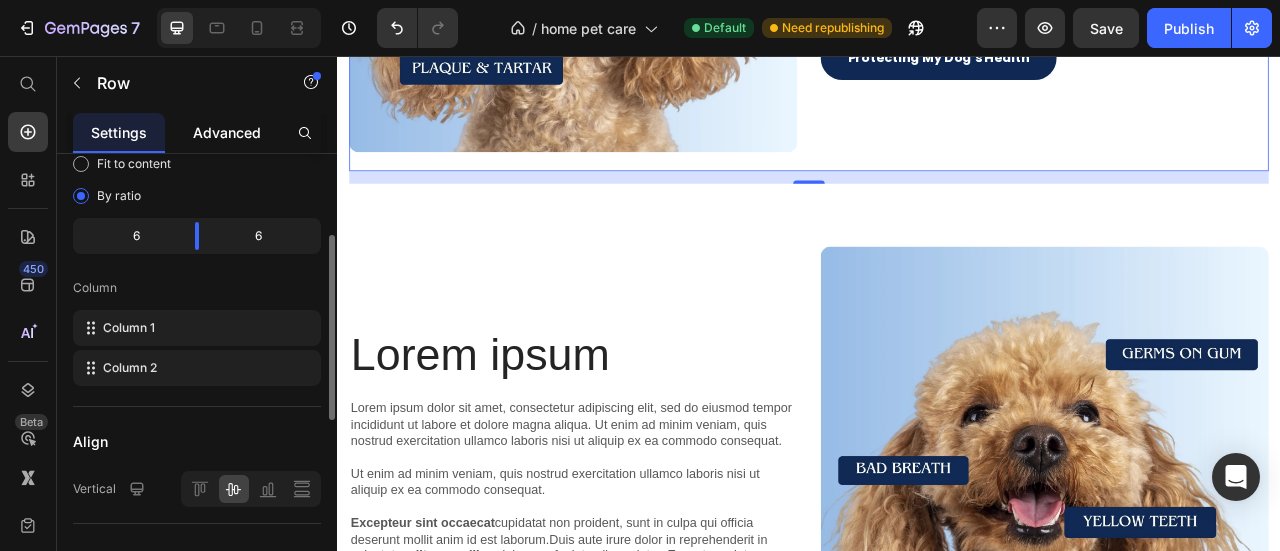 click on "Advanced" at bounding box center (227, 132) 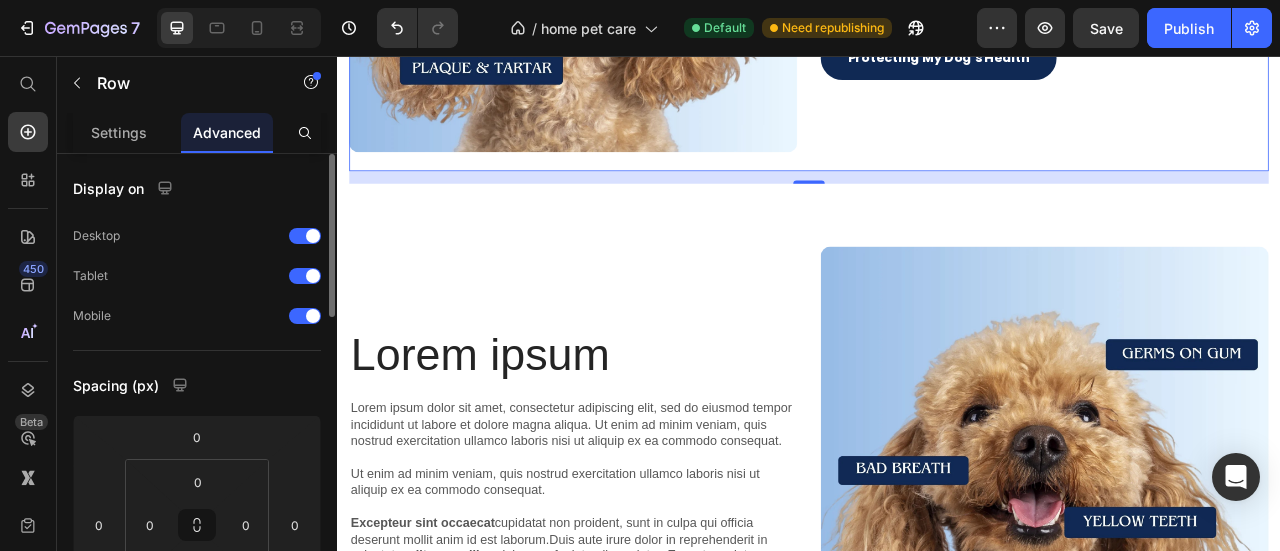 scroll, scrollTop: 200, scrollLeft: 0, axis: vertical 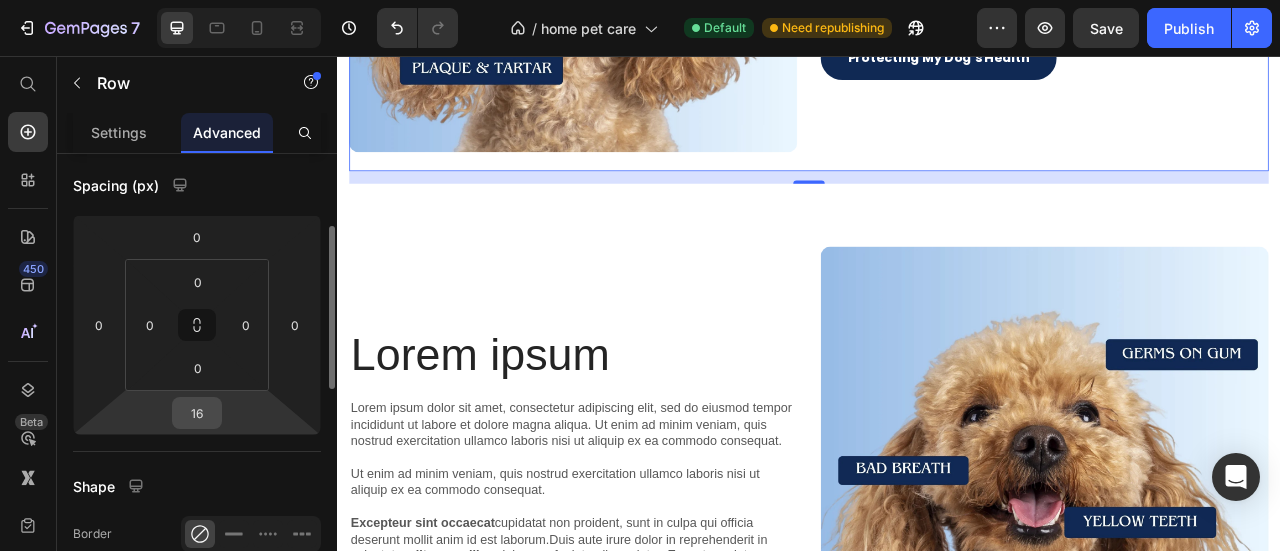 click on "16" at bounding box center (197, 413) 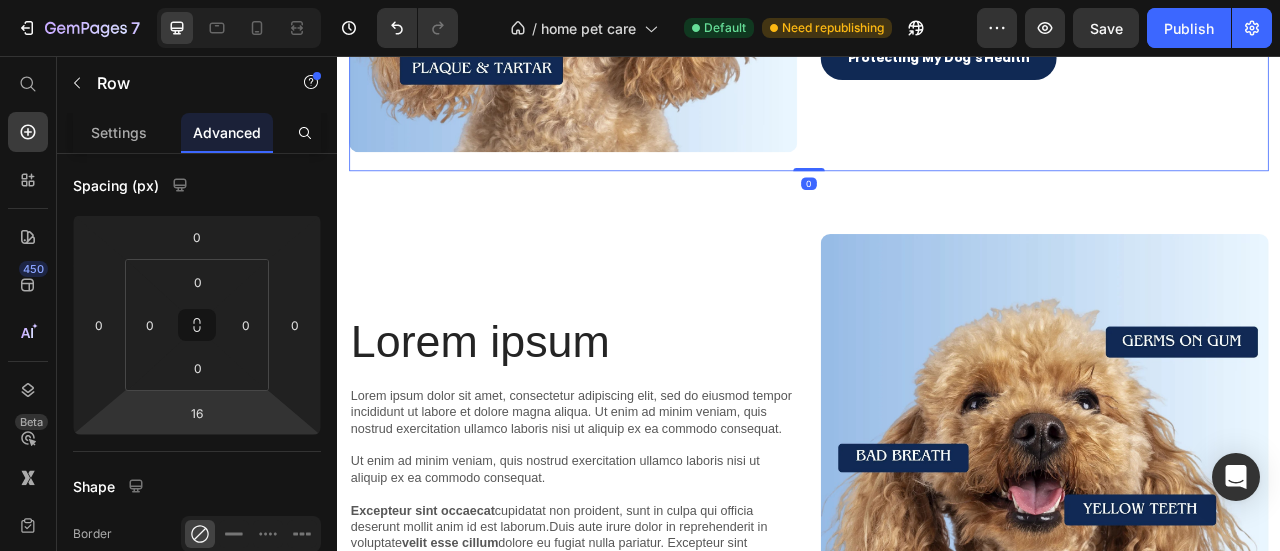 drag, startPoint x: 940, startPoint y: 207, endPoint x: 943, endPoint y: 157, distance: 50.08992 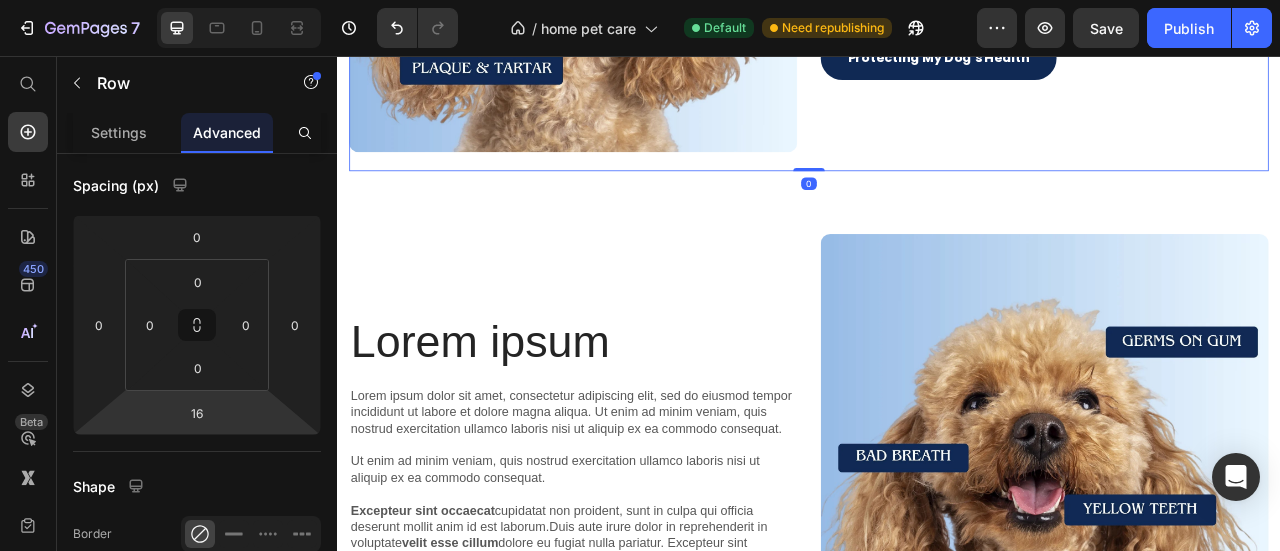 click on "Image Row ✨OUR SIMPLE, FAST, STRESS-FREE SOLUTION! Heading
Ultra-gentle, effective cleaning:  no more battles with the toothbrush!
Natural ingredients:  no harsh chemicals, 100% safe for your dog.
60 seconds a day:  a quick gesture for a healthier life. Item List Protecting My Dog's Health Button Row   0" at bounding box center (937, -95) 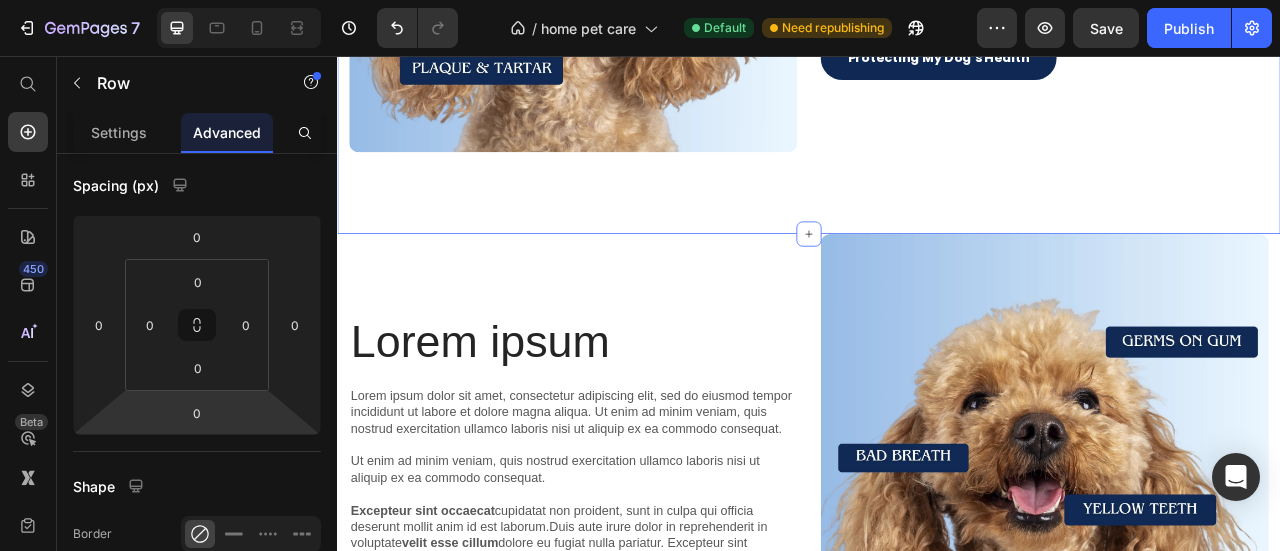 click on "Image Row ✨OUR SIMPLE, FAST, STRESS-FREE SOLUTION! Heading
Ultra-gentle, effective cleaning:  no more battles with the toothbrush!
Natural ingredients:  no harsh chemicals, 100% safe for your dog.
60 seconds a day:  a quick gesture for a healthier life. Item List Protecting My Dog's Health Button Row Section 8   You can create reusable sections Create Theme Section AI Content Write with GemAI What would you like to describe here? Tone and Voice Persuasive Product Dog Eye Wipes Show more Generate" at bounding box center (937, -95) 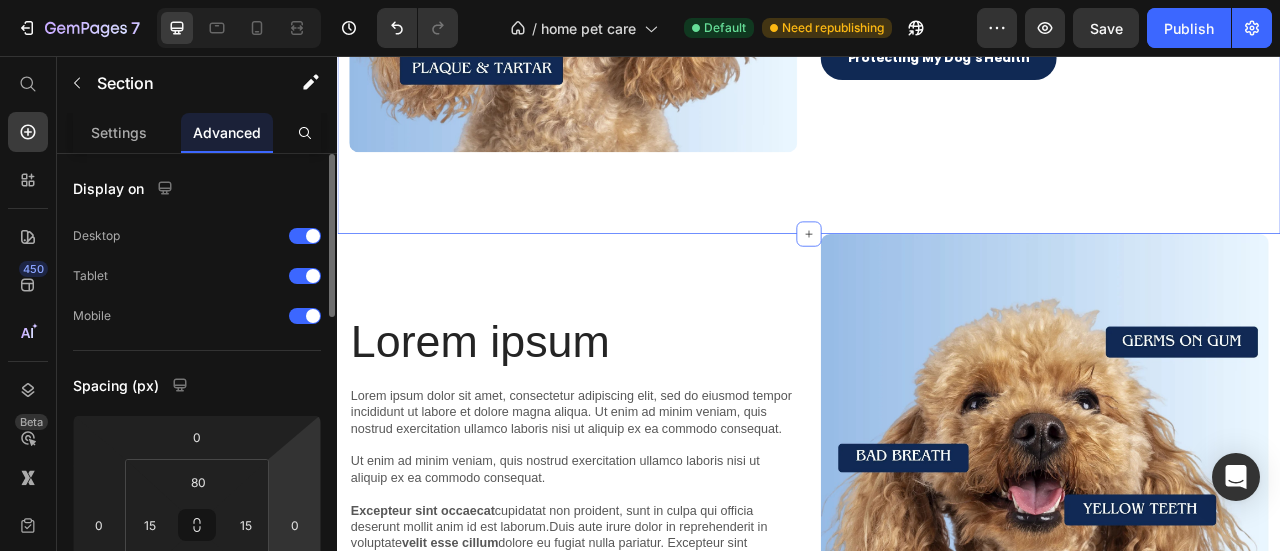 scroll, scrollTop: 200, scrollLeft: 0, axis: vertical 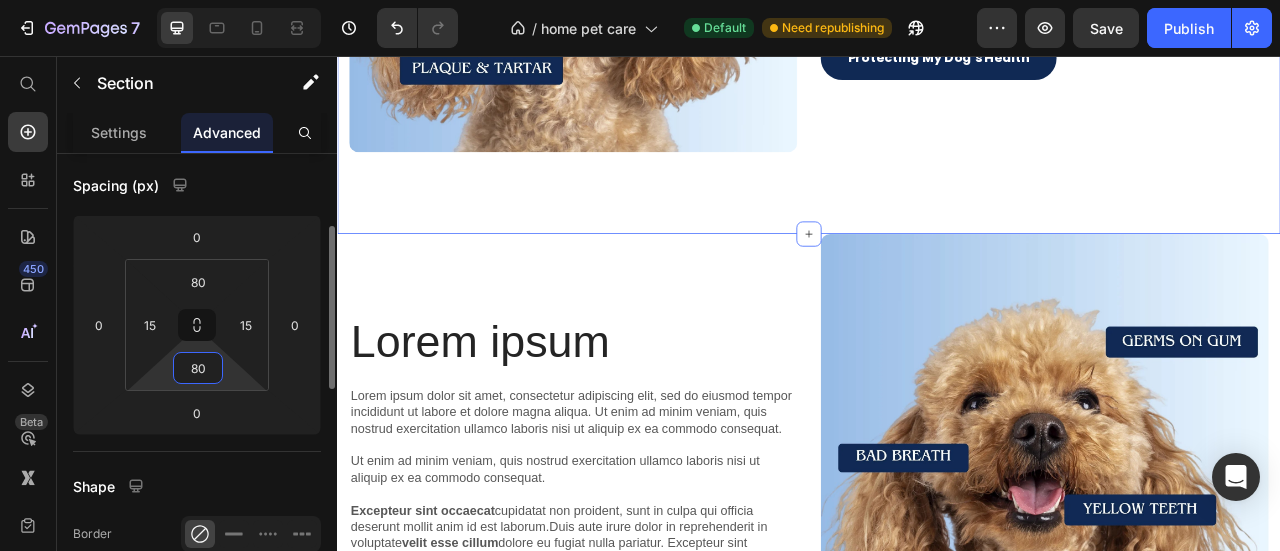 click on "80" at bounding box center (198, 368) 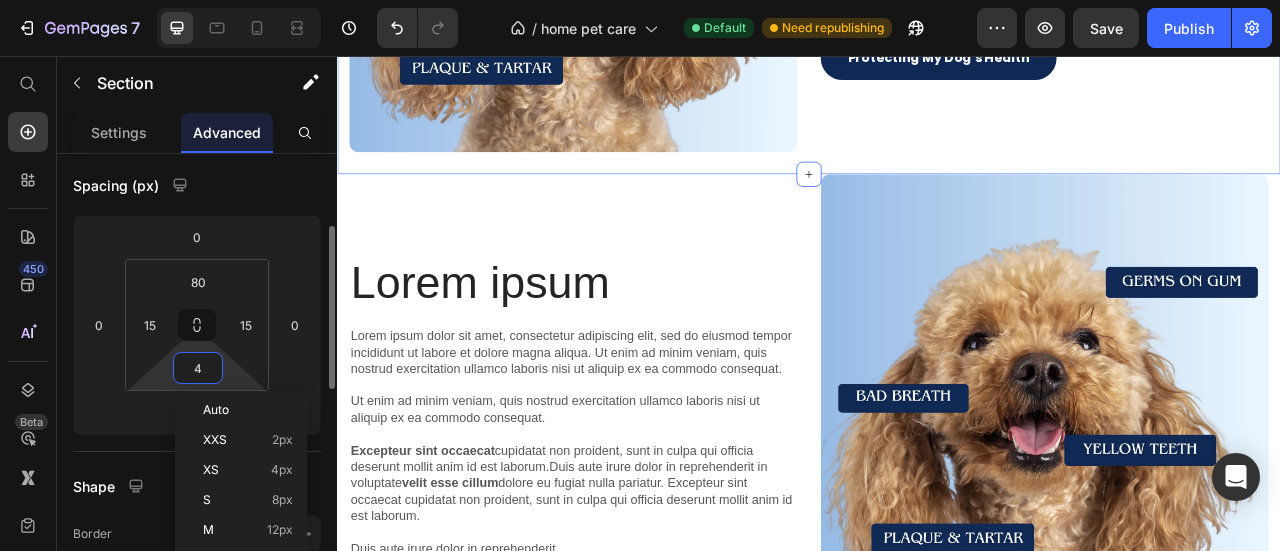 type on "40" 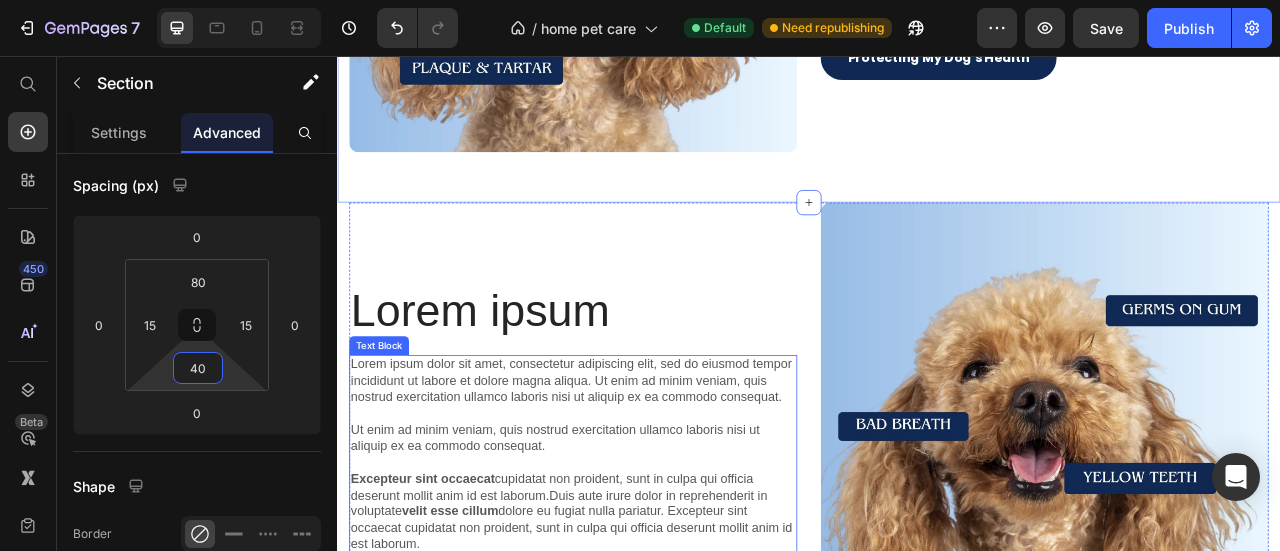 click on "Lorem ipsum dolor sit amet, consectetur adipiscing elit, sed do eiusmod tempor incididunt ut labore et dolore magna aliqua. Ut enim ad minim veniam, quis nostrud exercitation ullamco laboris nisi ut aliquip ex ea commodo consequat. Ut enim ad minim veniam, quis nostrud exercitation ullamco laboris nisi ut aliquip ex ea commodo consequat. Excepteur sint occaecat  cupidatat non proident, sunt in culpa qui officia deserunt mollit anim id est laborum.Duis aute irure dolor in reprehenderit in voluptate  velit esse cillum  dolore eu fugiat nulla pariatur. Excepteur sint occaecat cupidatat non proident, sunt in culpa qui officia deserunt mollit anim id est laborum. Duis aute irure dolor in reprehenderit" at bounding box center (637, 583) 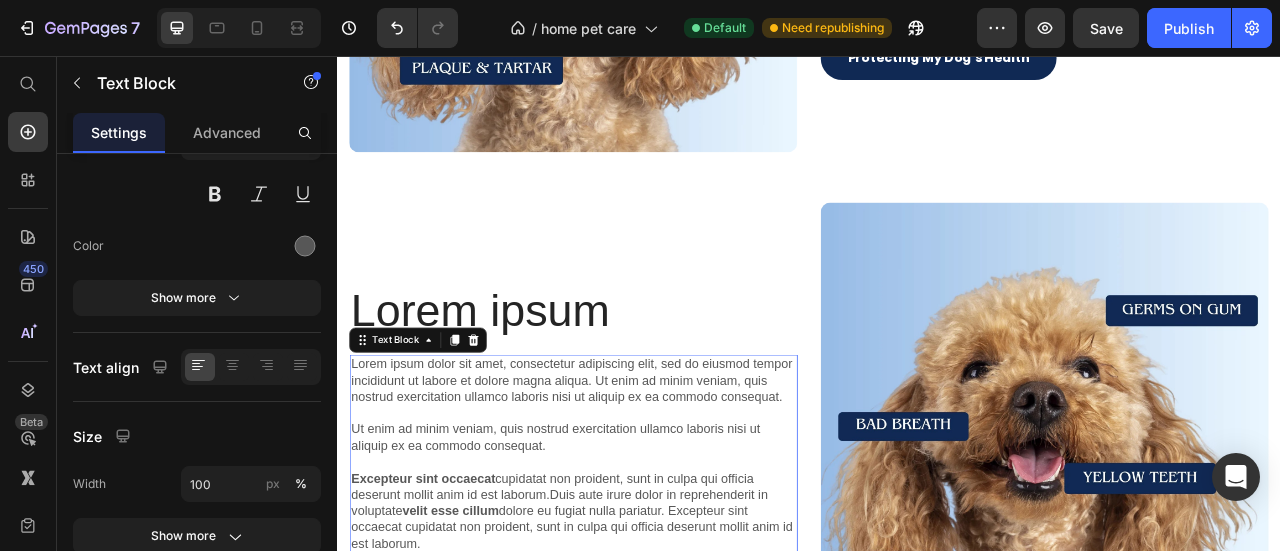 scroll, scrollTop: 0, scrollLeft: 0, axis: both 